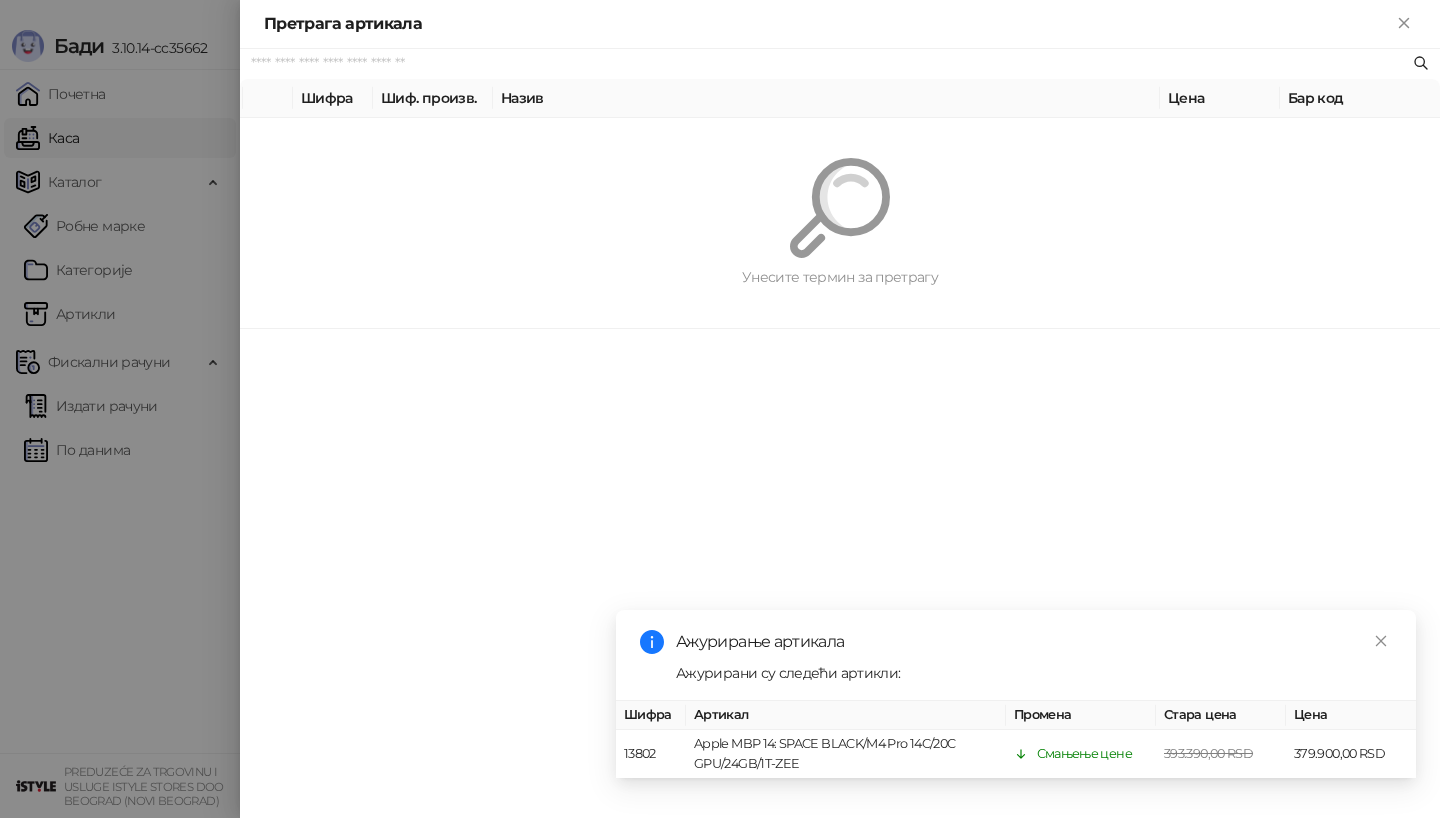 scroll, scrollTop: 0, scrollLeft: 0, axis: both 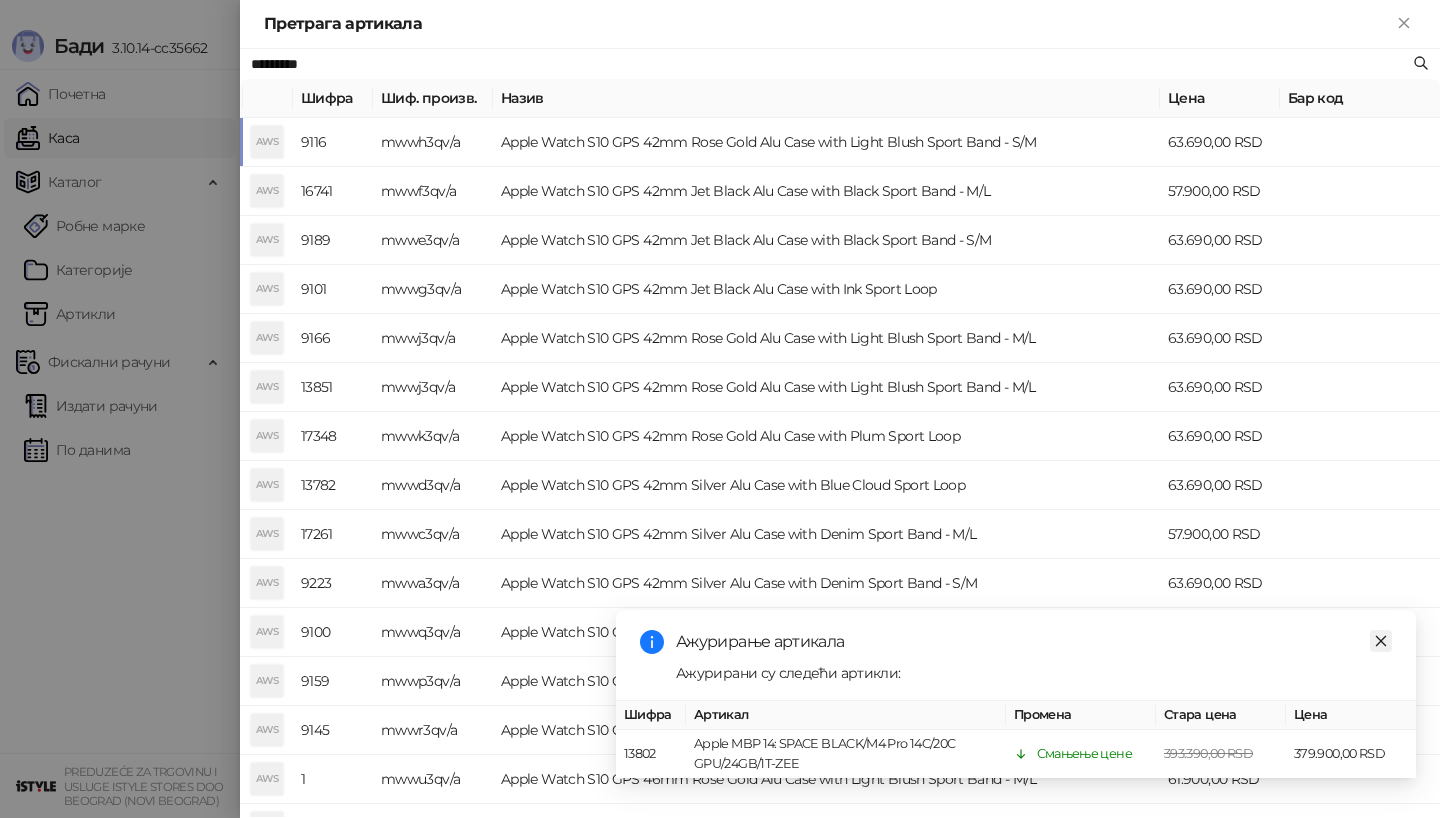 type on "*********" 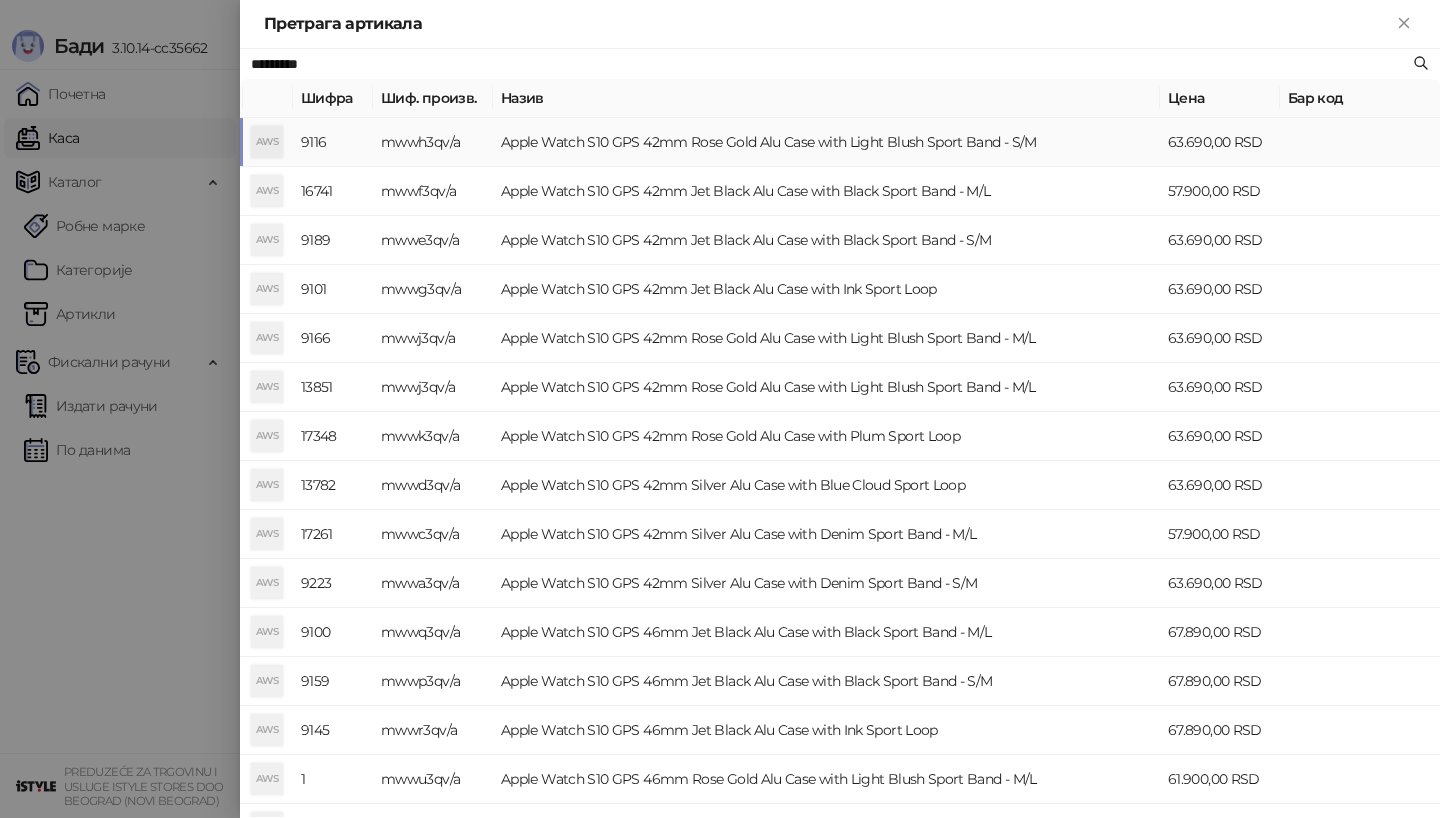 click on "Apple Watch S10 GPS 42mm Rose Gold Alu Case with Light Blush Sport Band - S/M" at bounding box center [826, 142] 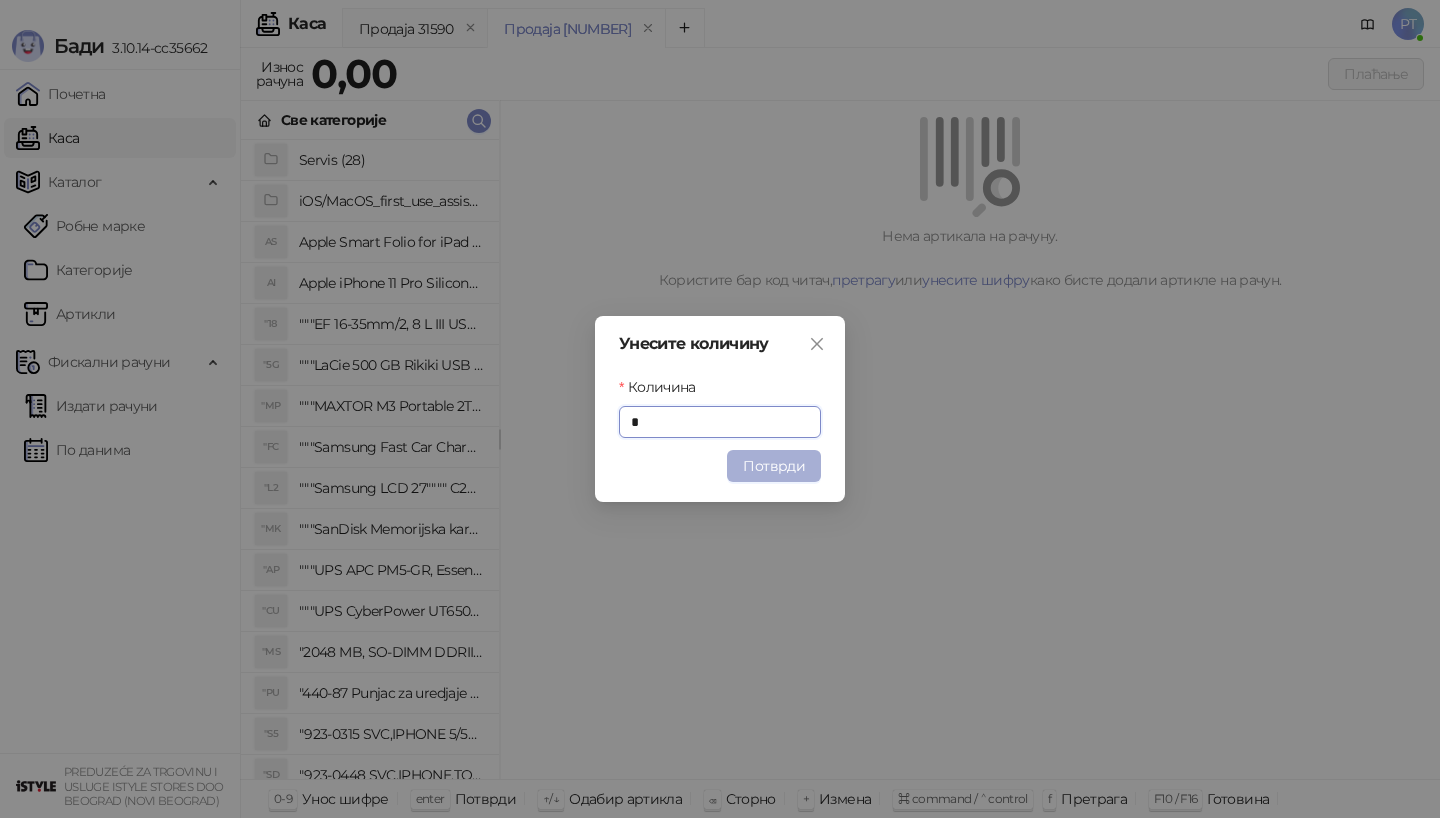 click on "Потврди" at bounding box center [774, 466] 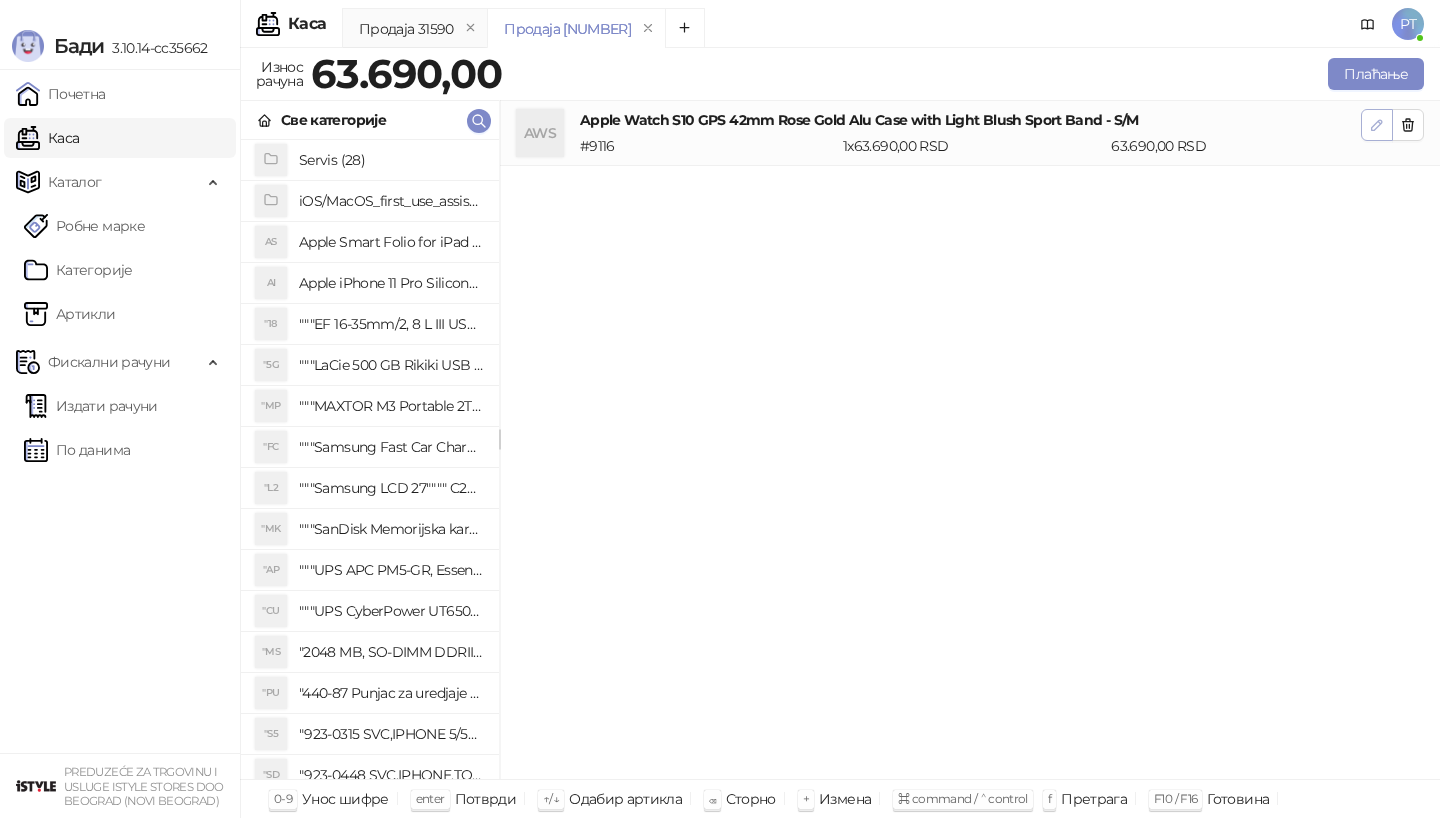 click 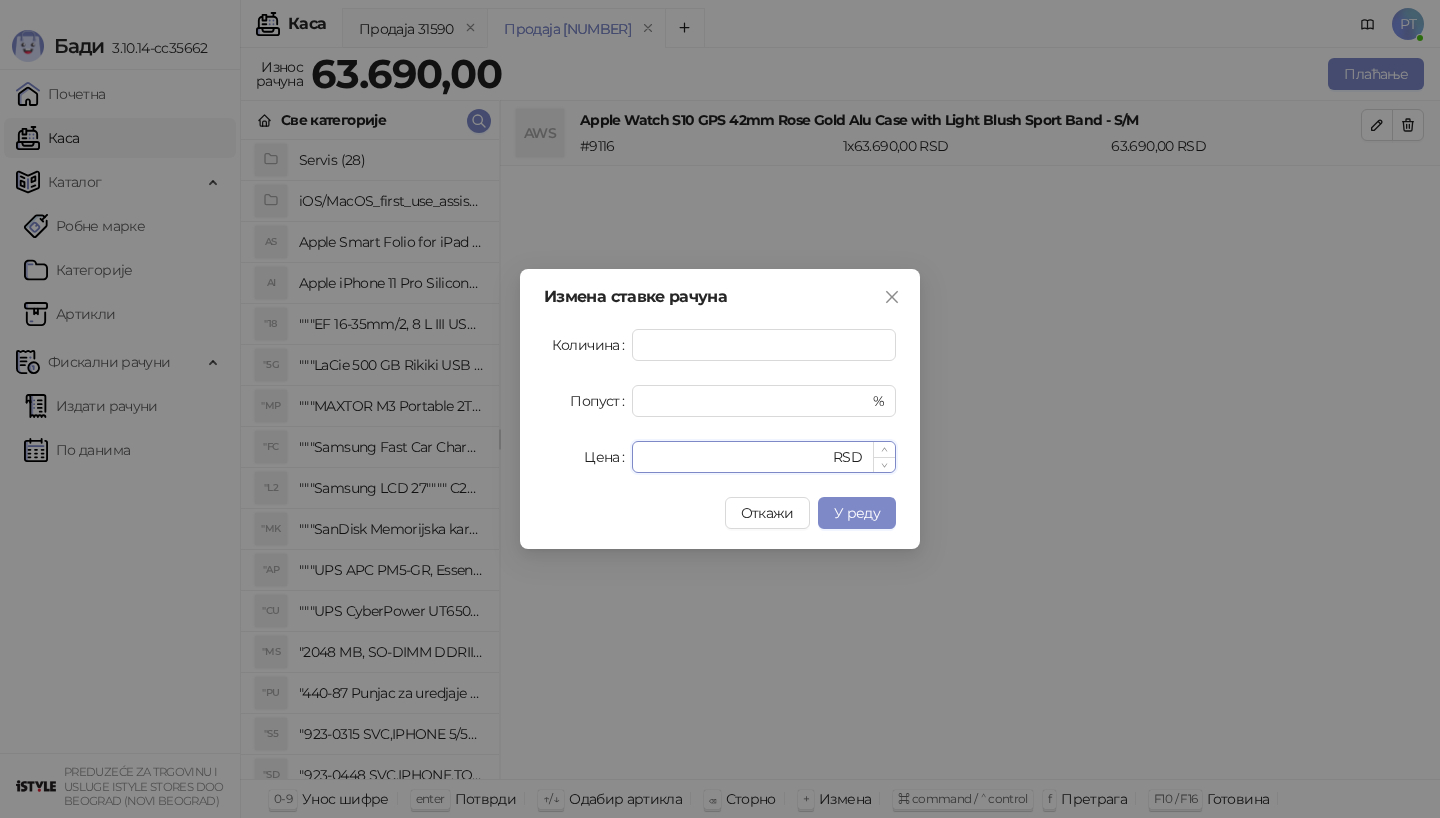 click on "*****" at bounding box center [736, 457] 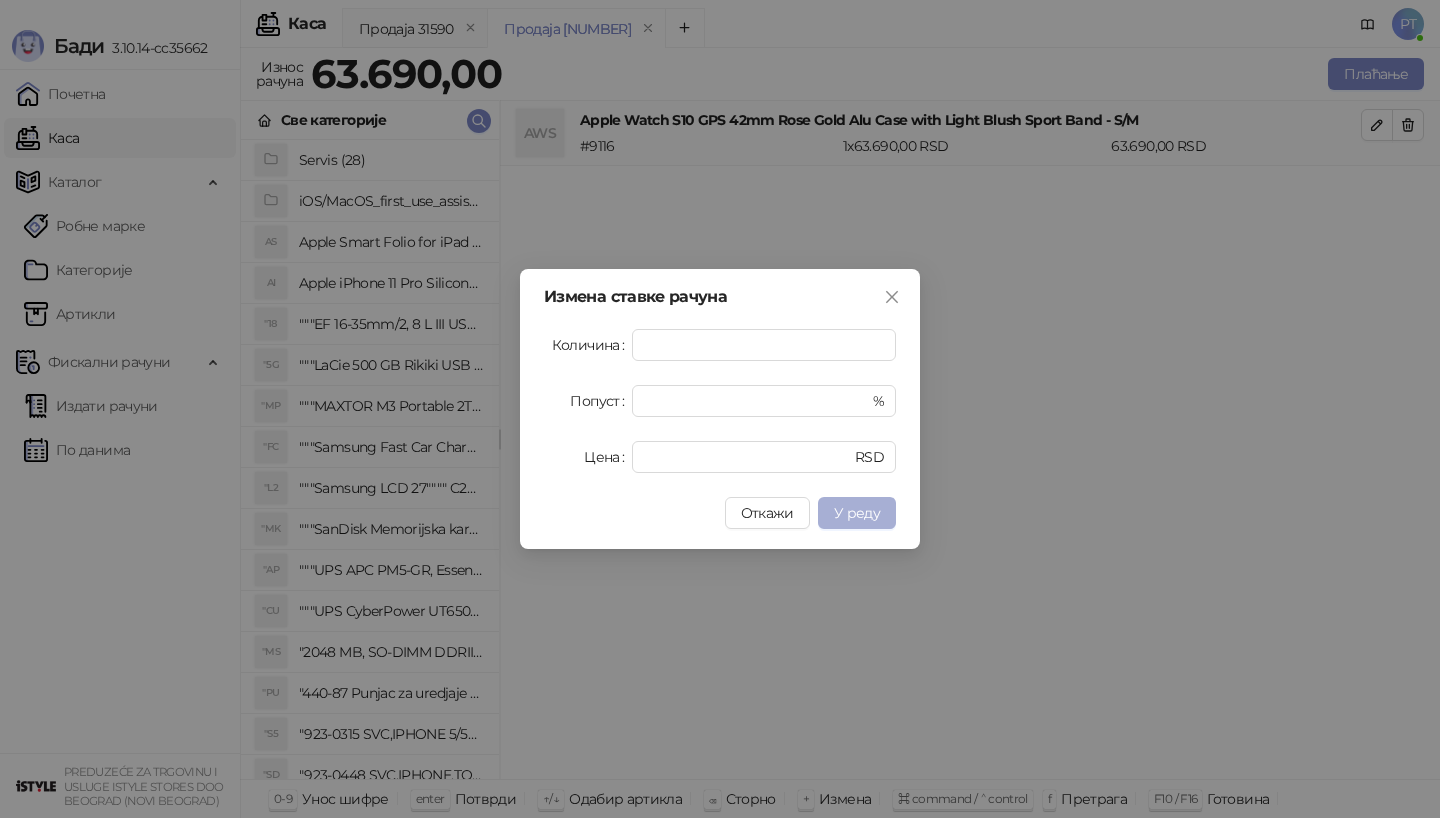 type on "*****" 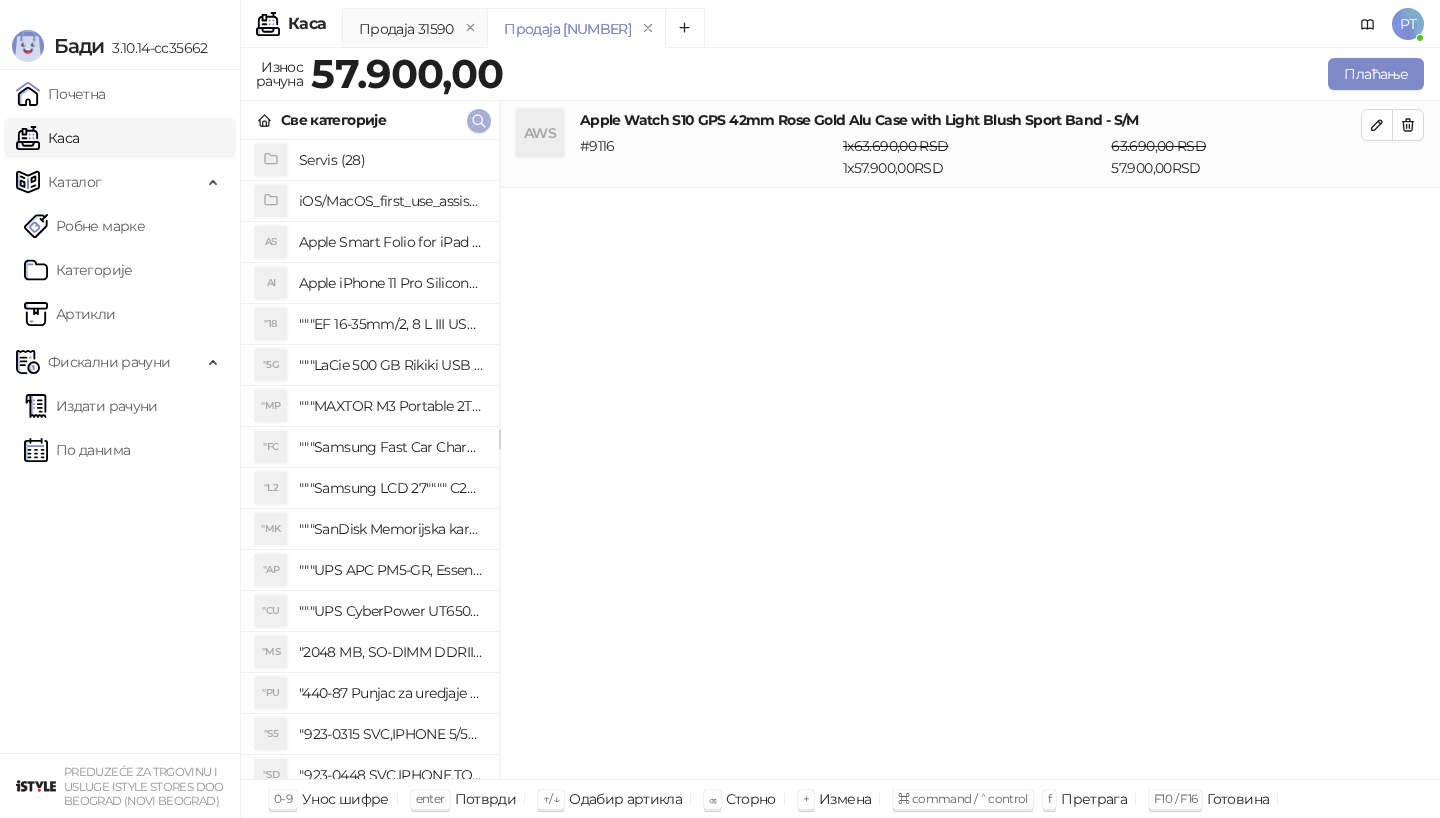 click at bounding box center [479, 121] 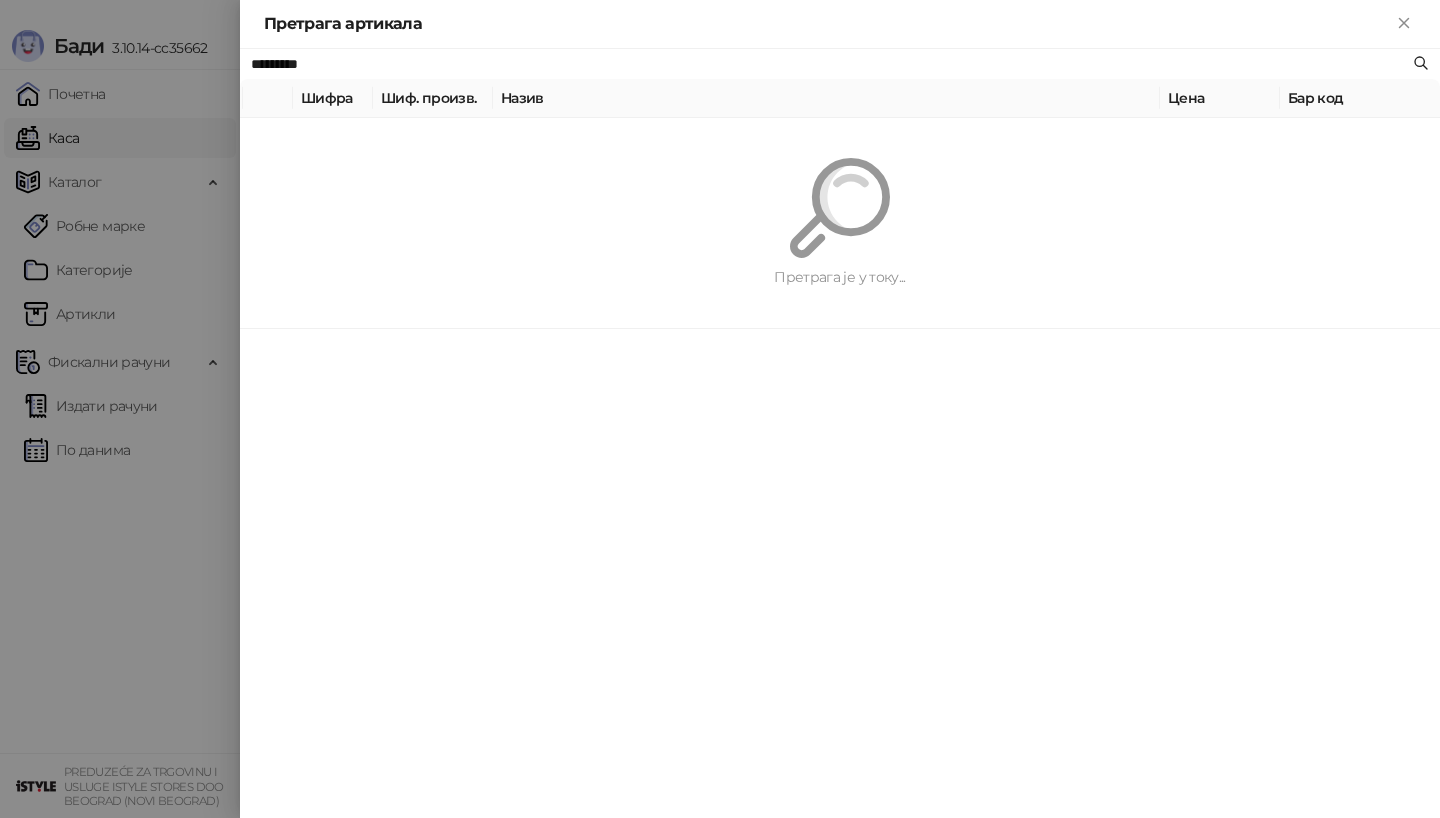 paste 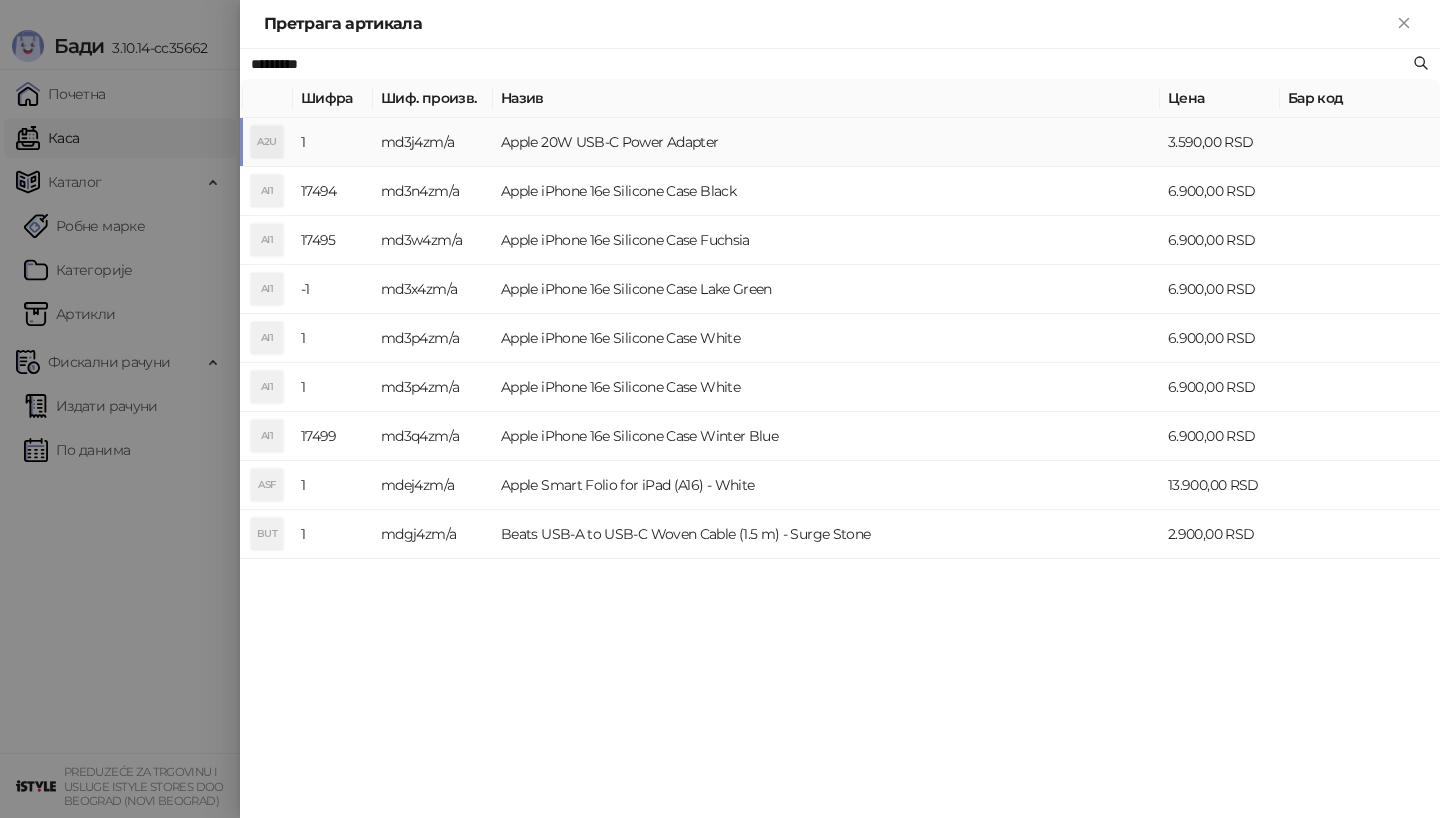 type on "*********" 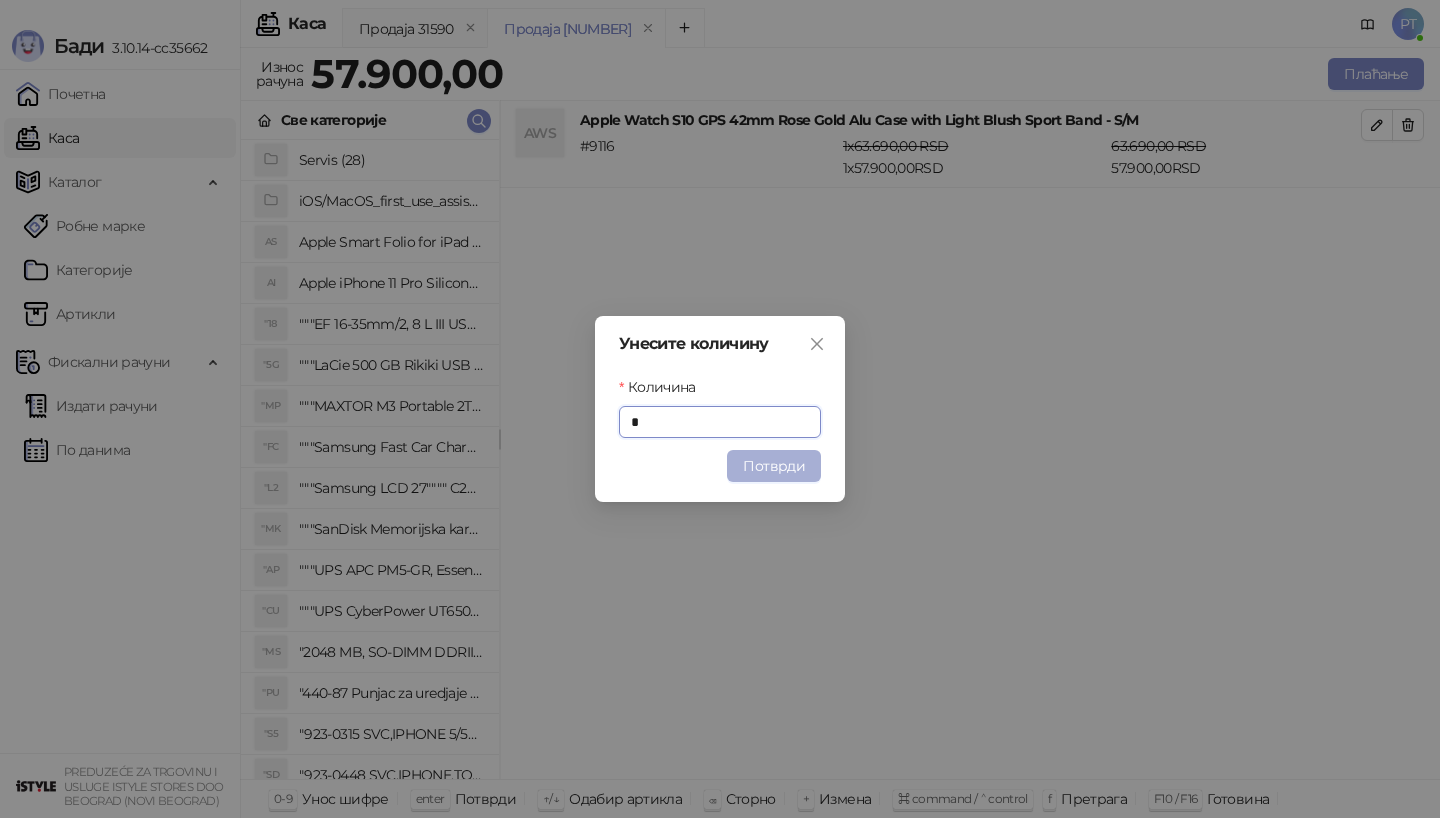 click on "Потврди" at bounding box center [774, 466] 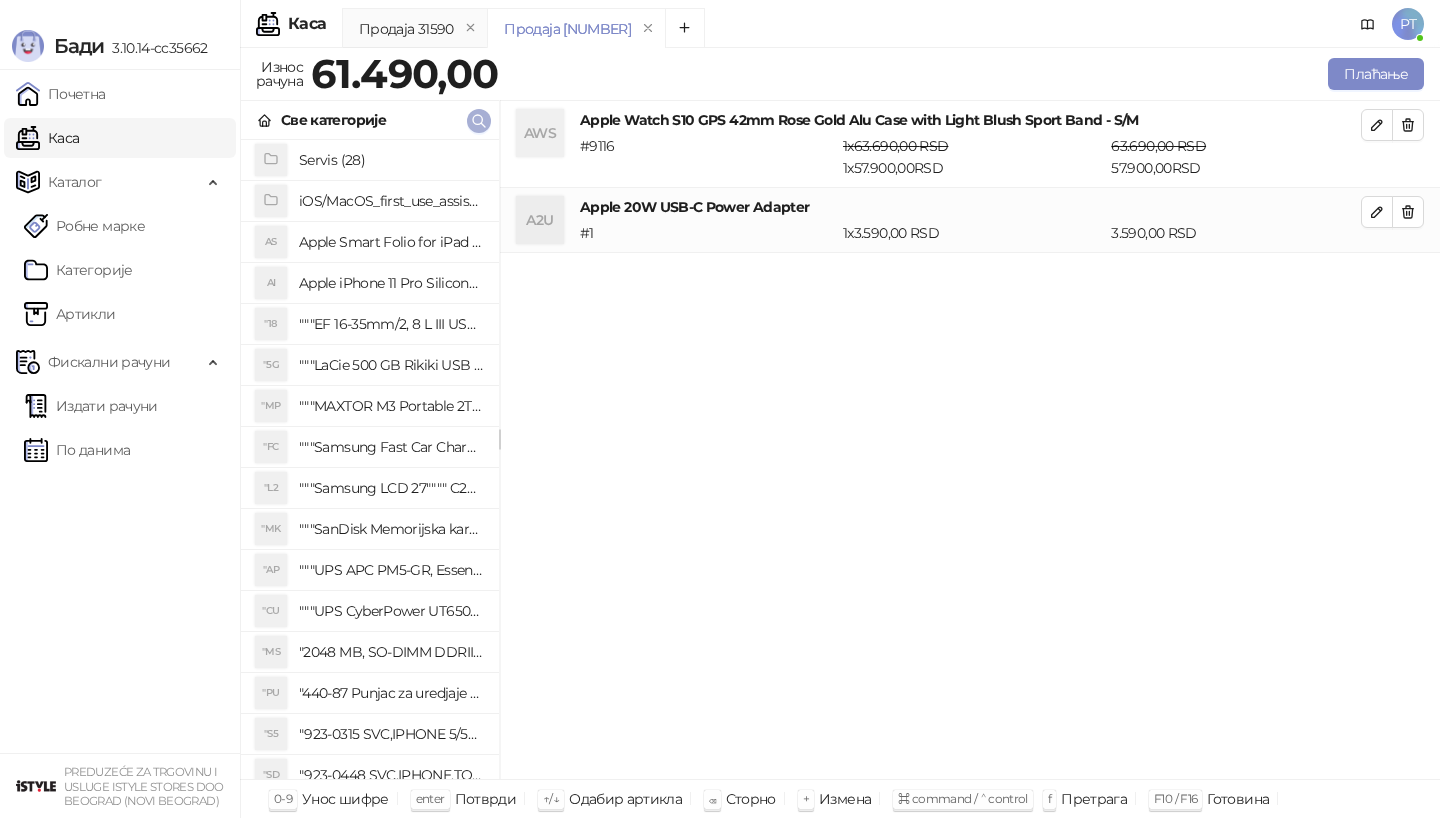 type 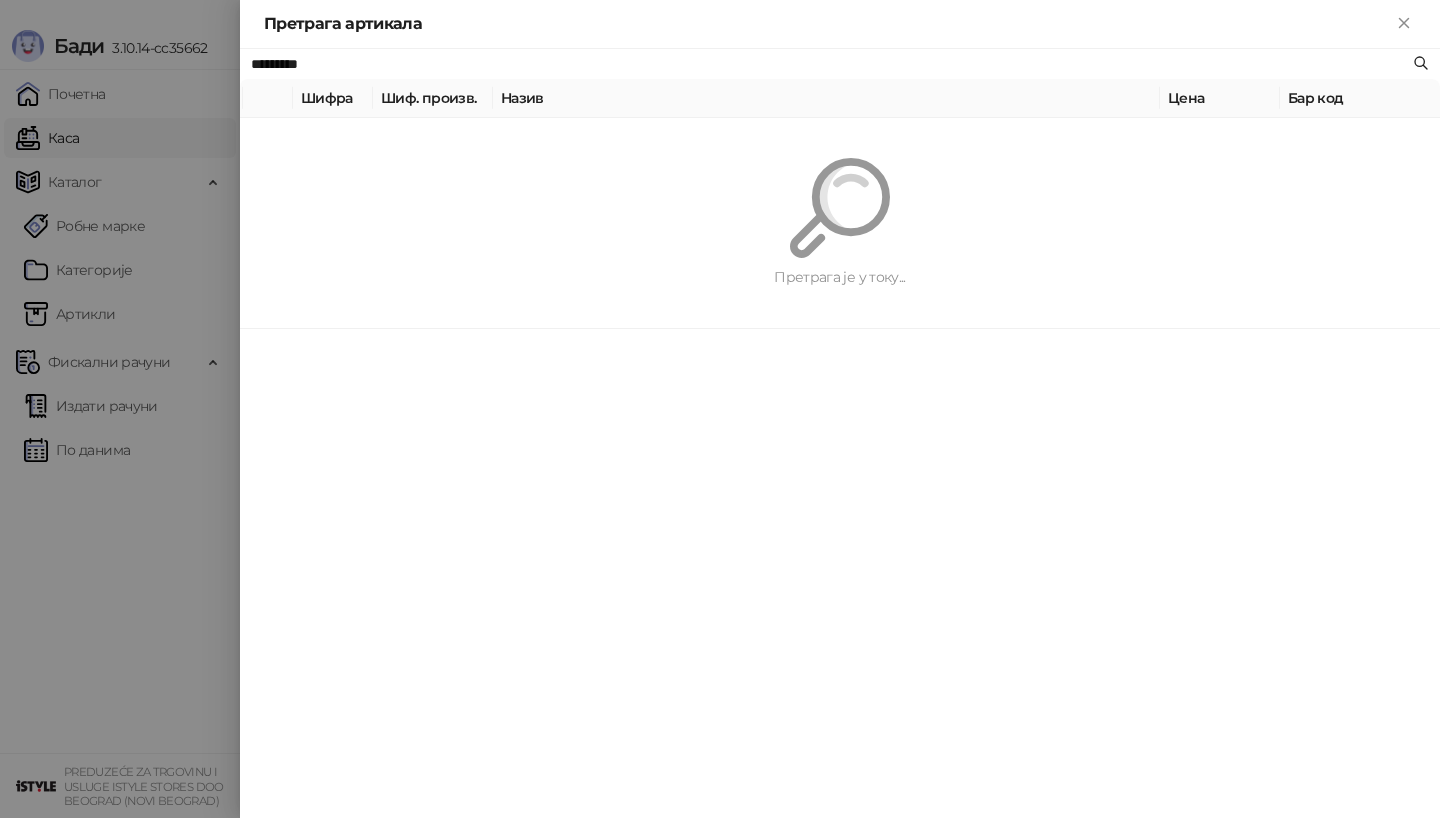 paste on "**********" 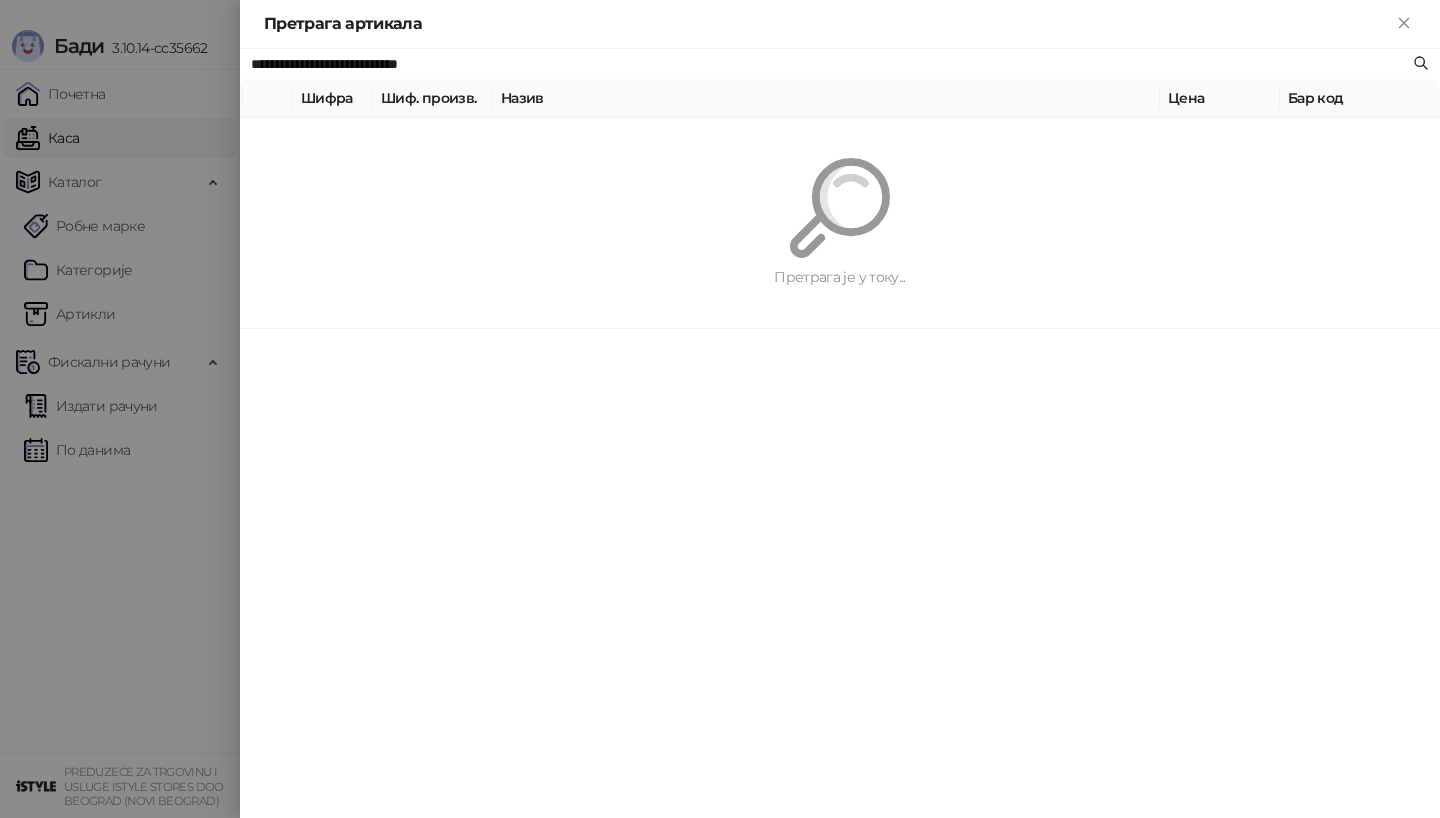 type on "**********" 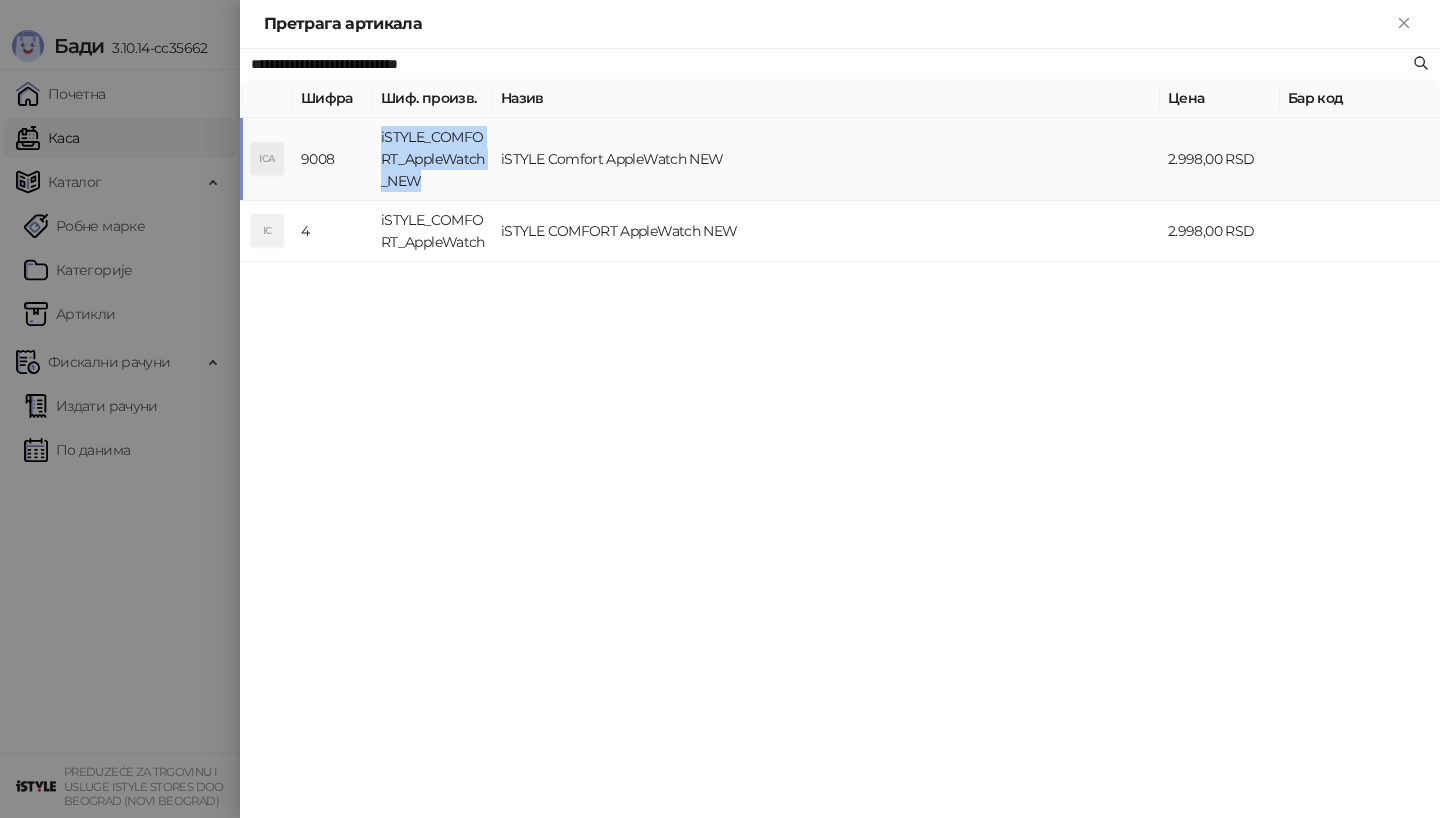 click on "iSTYLE_COMFORT_AppleWatch_NEW" at bounding box center [433, 159] 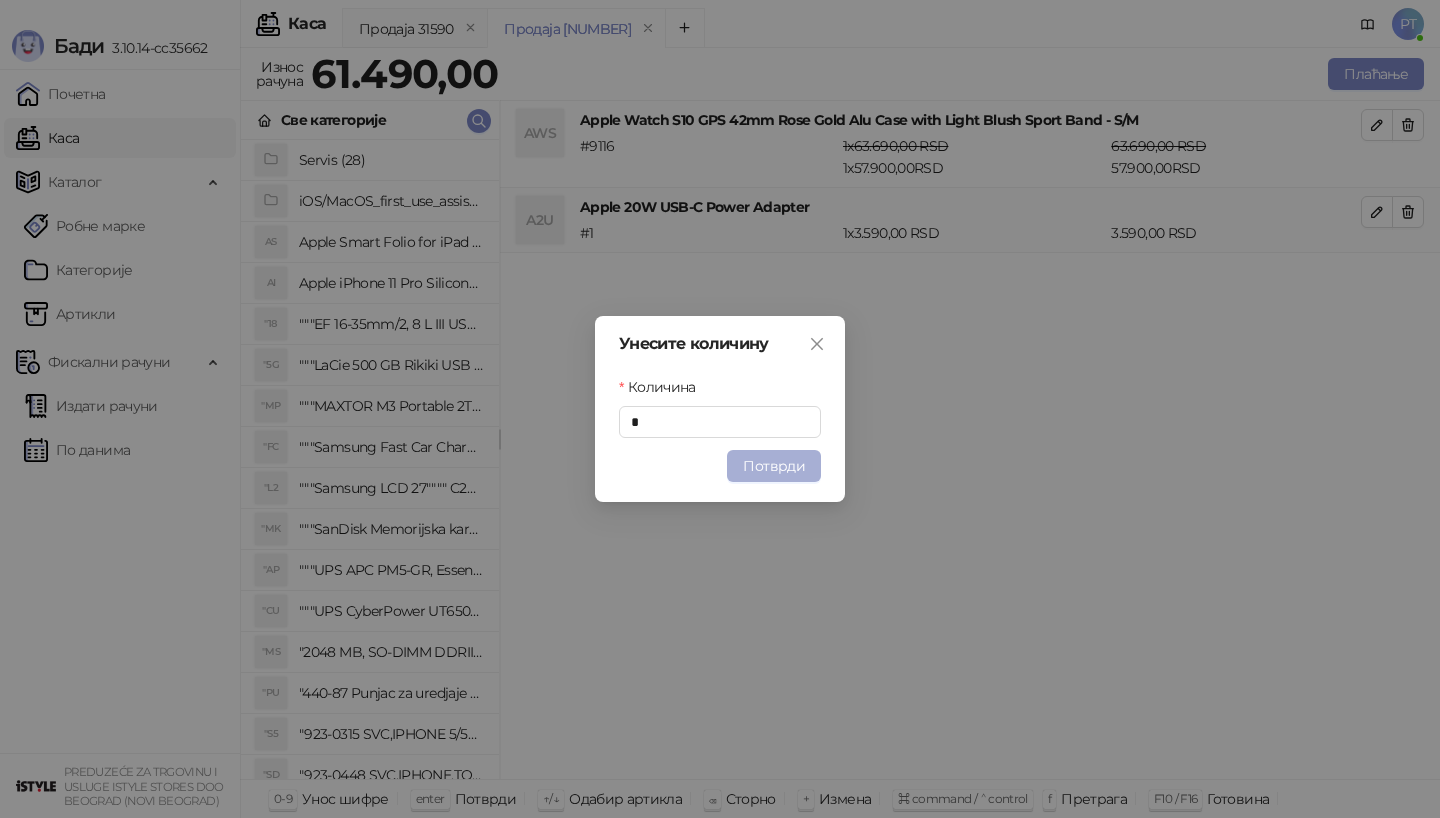click on "Потврди" at bounding box center [774, 466] 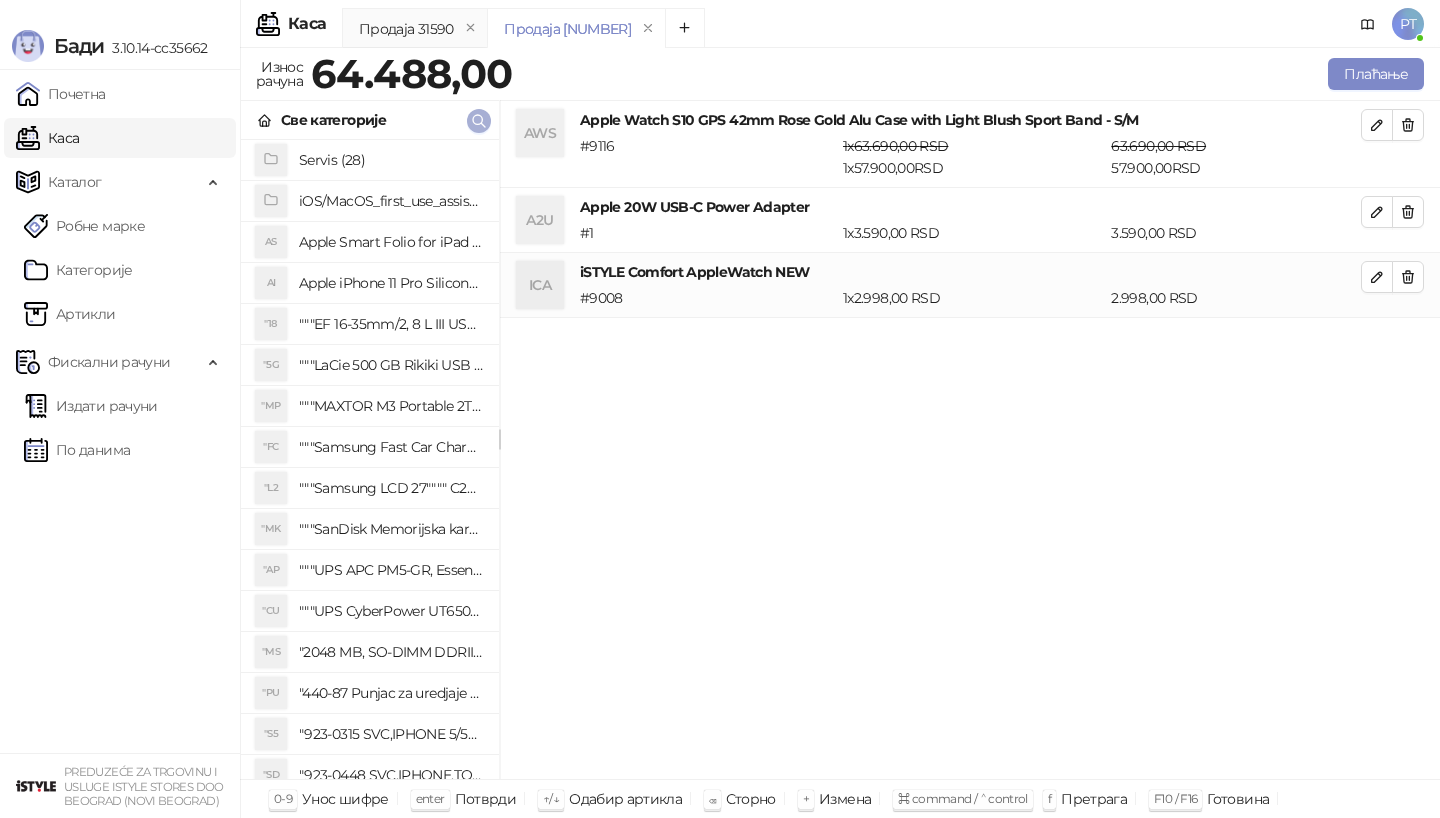 click 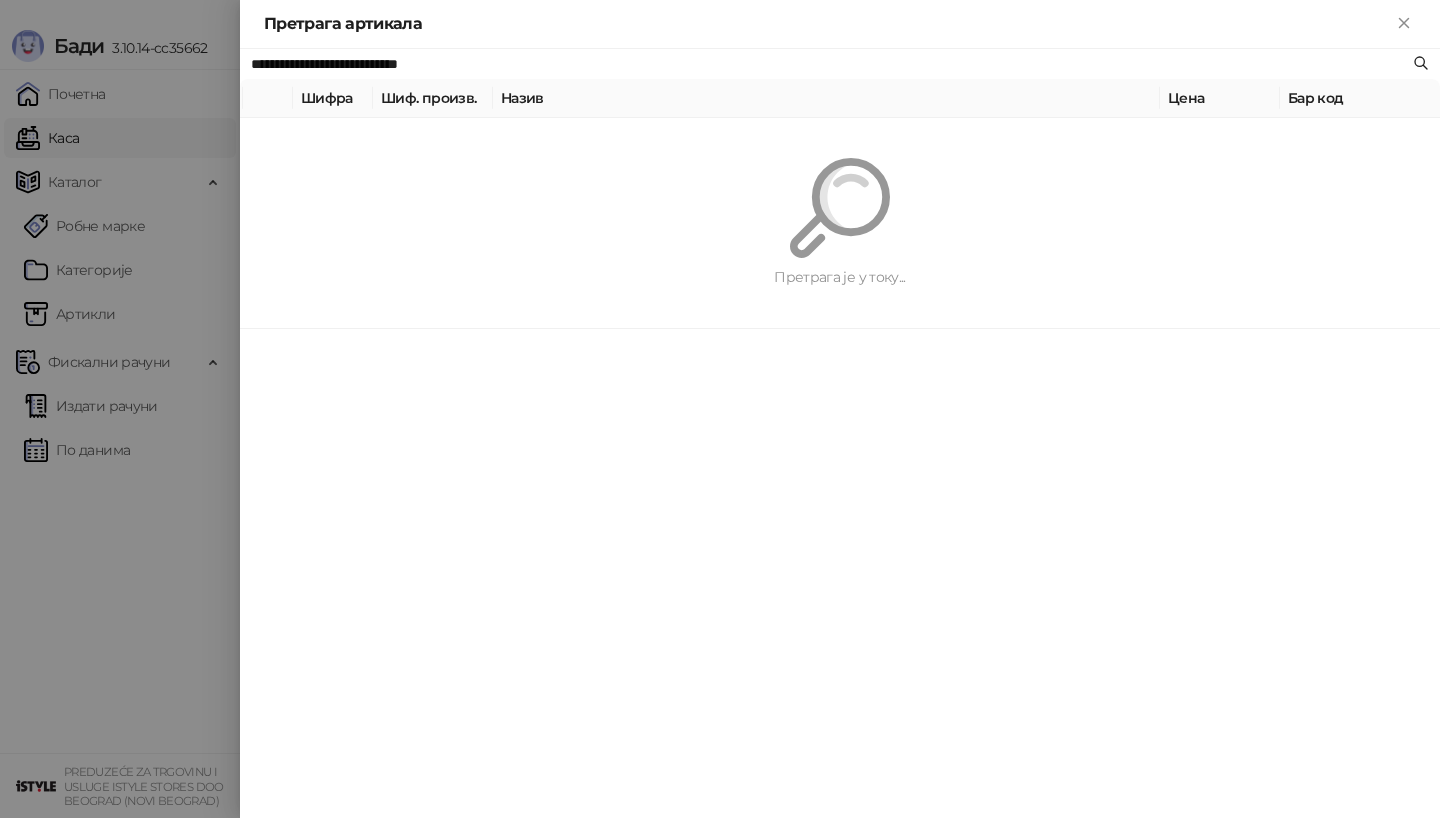 paste 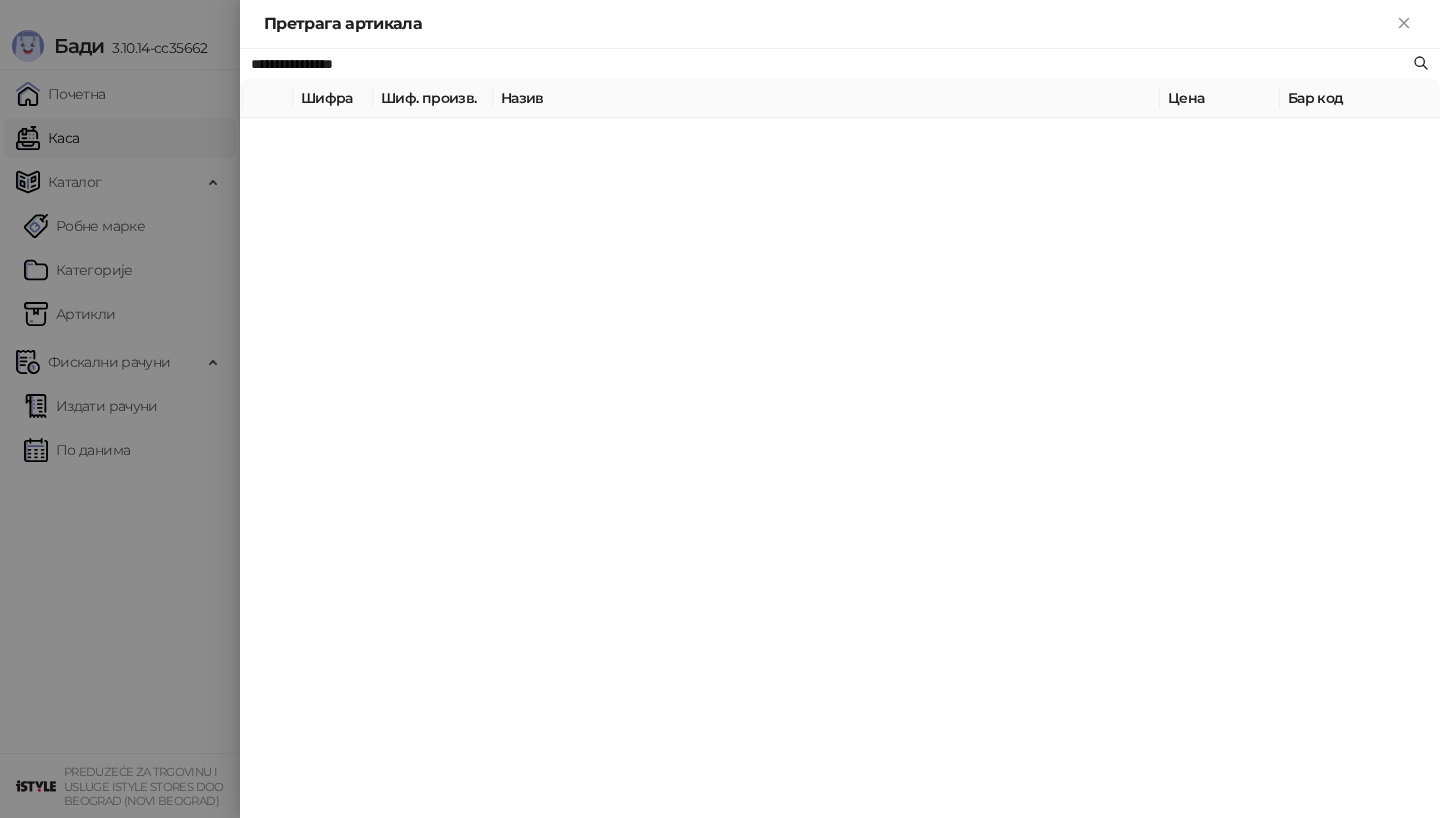 type on "**********" 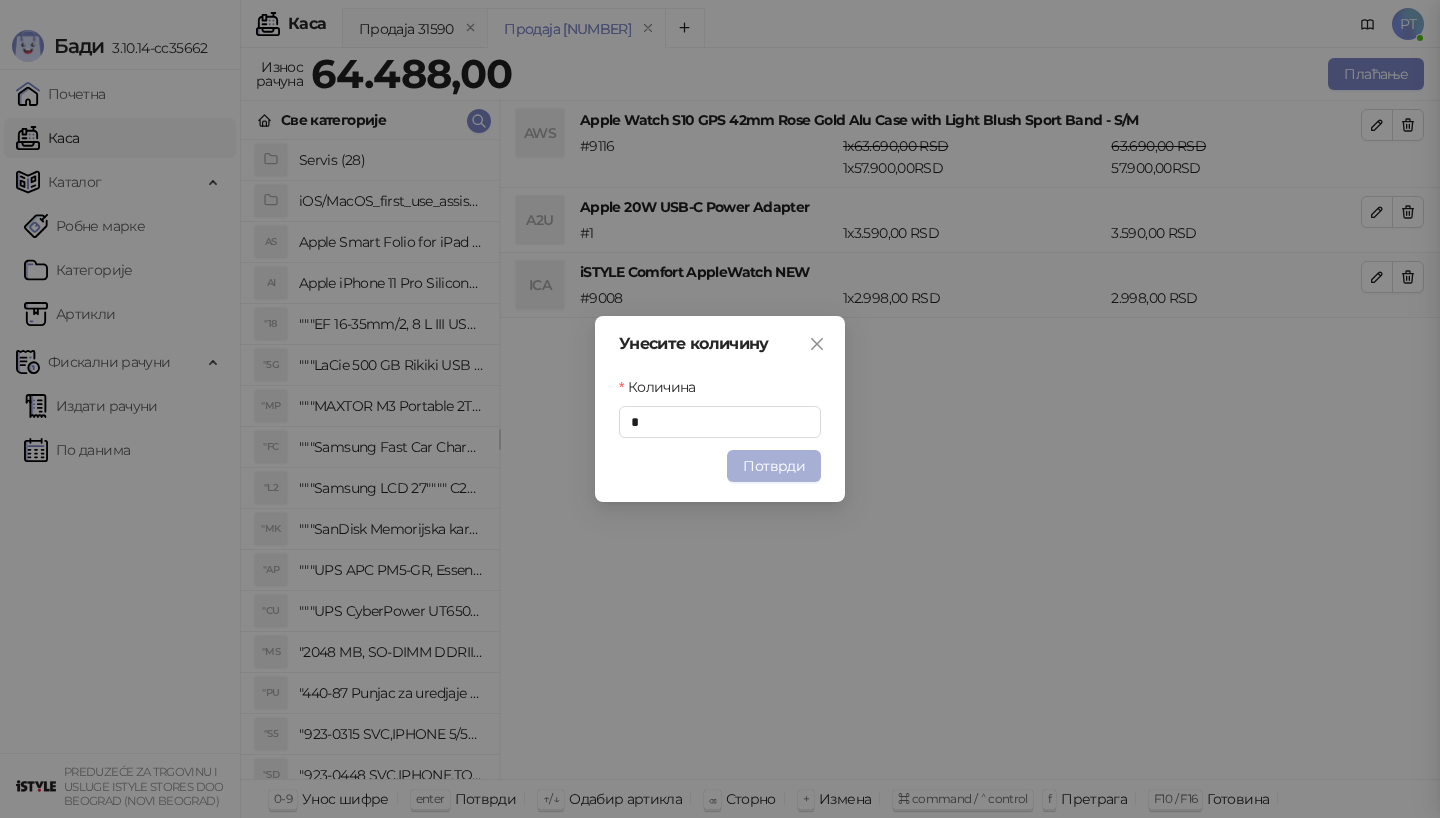 click on "Потврди" at bounding box center (774, 466) 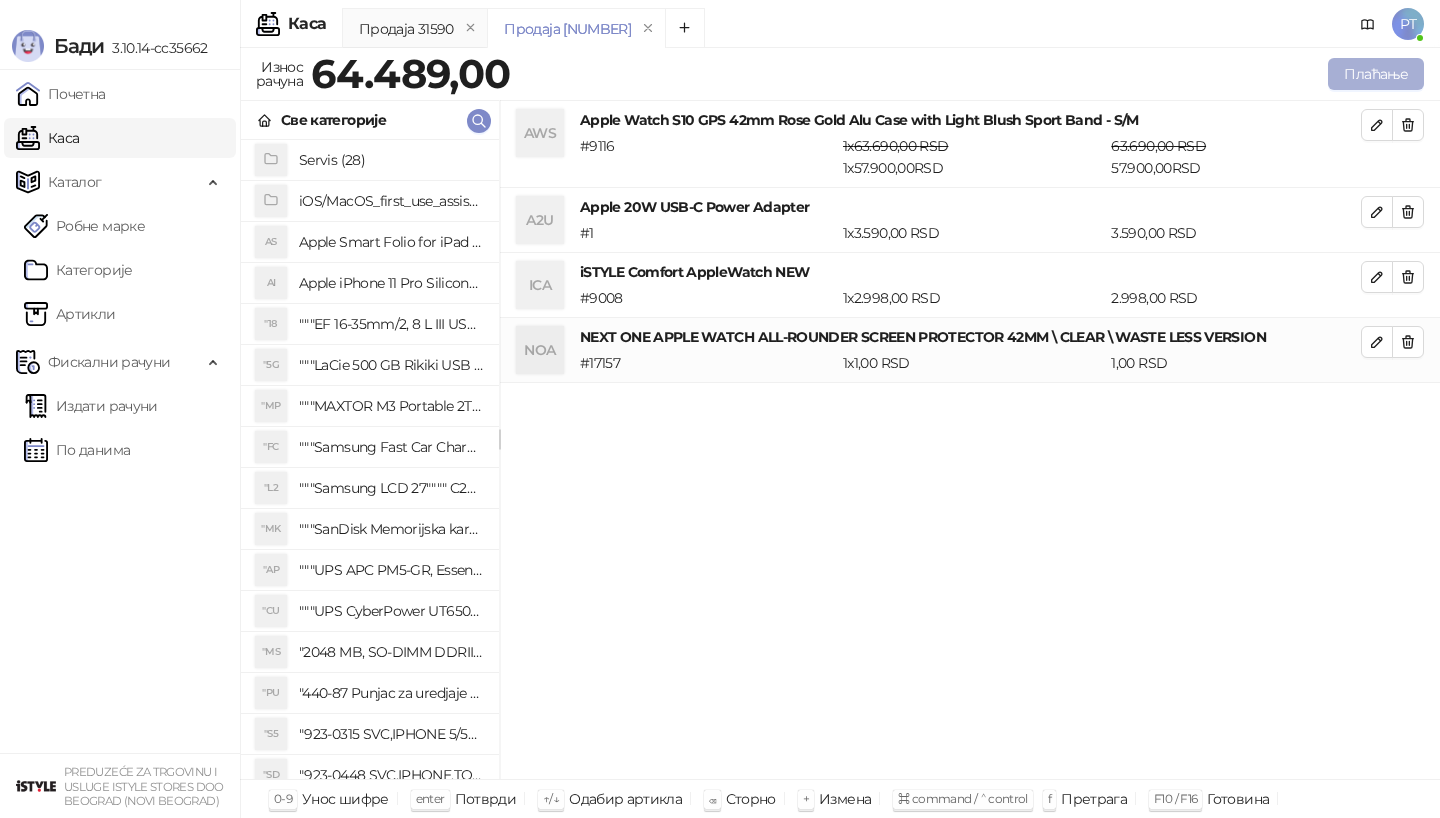 click on "Плаћање" at bounding box center [1376, 74] 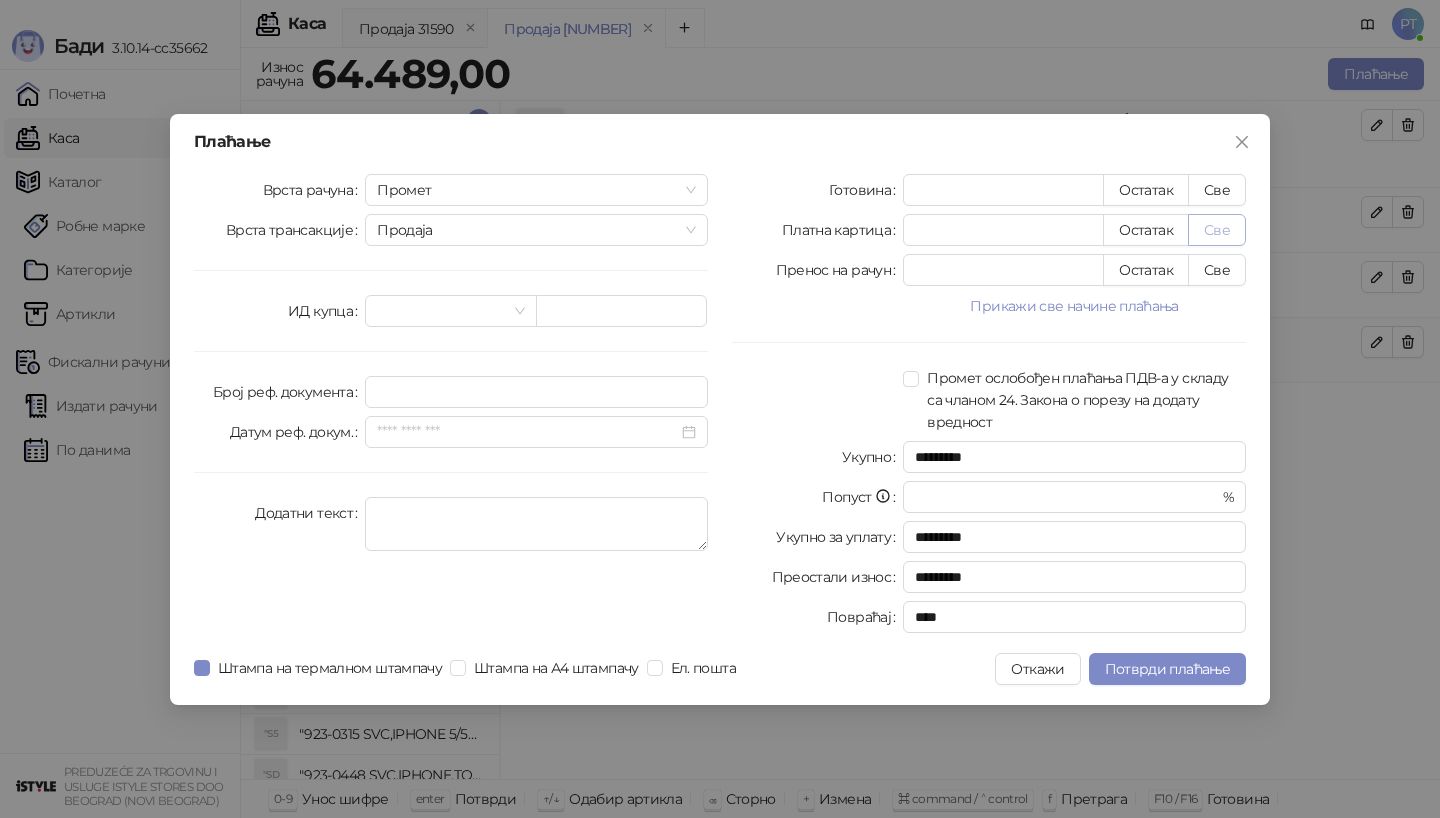 click on "Све" at bounding box center [1217, 230] 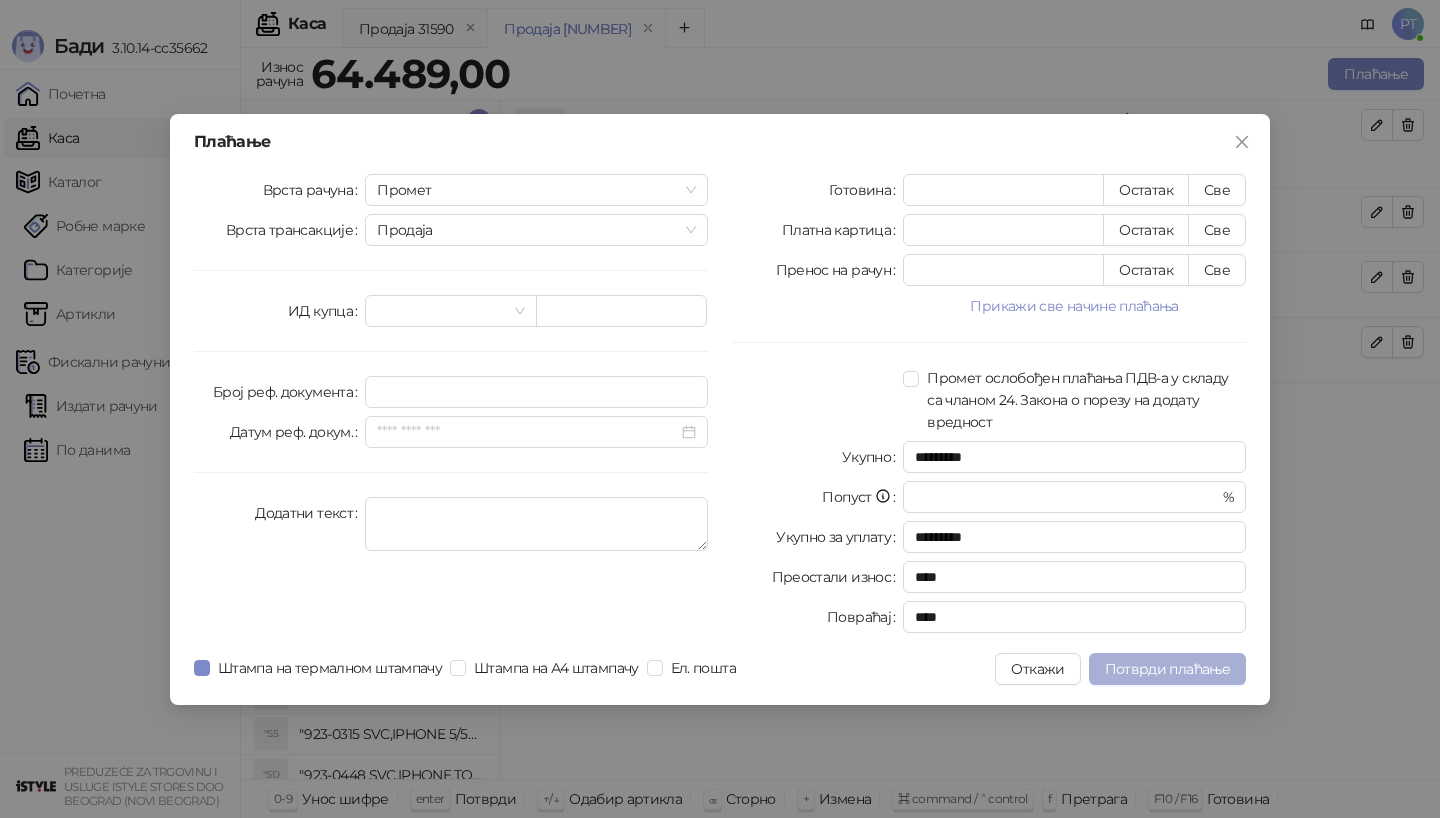 click on "Потврди плаћање" at bounding box center [1167, 669] 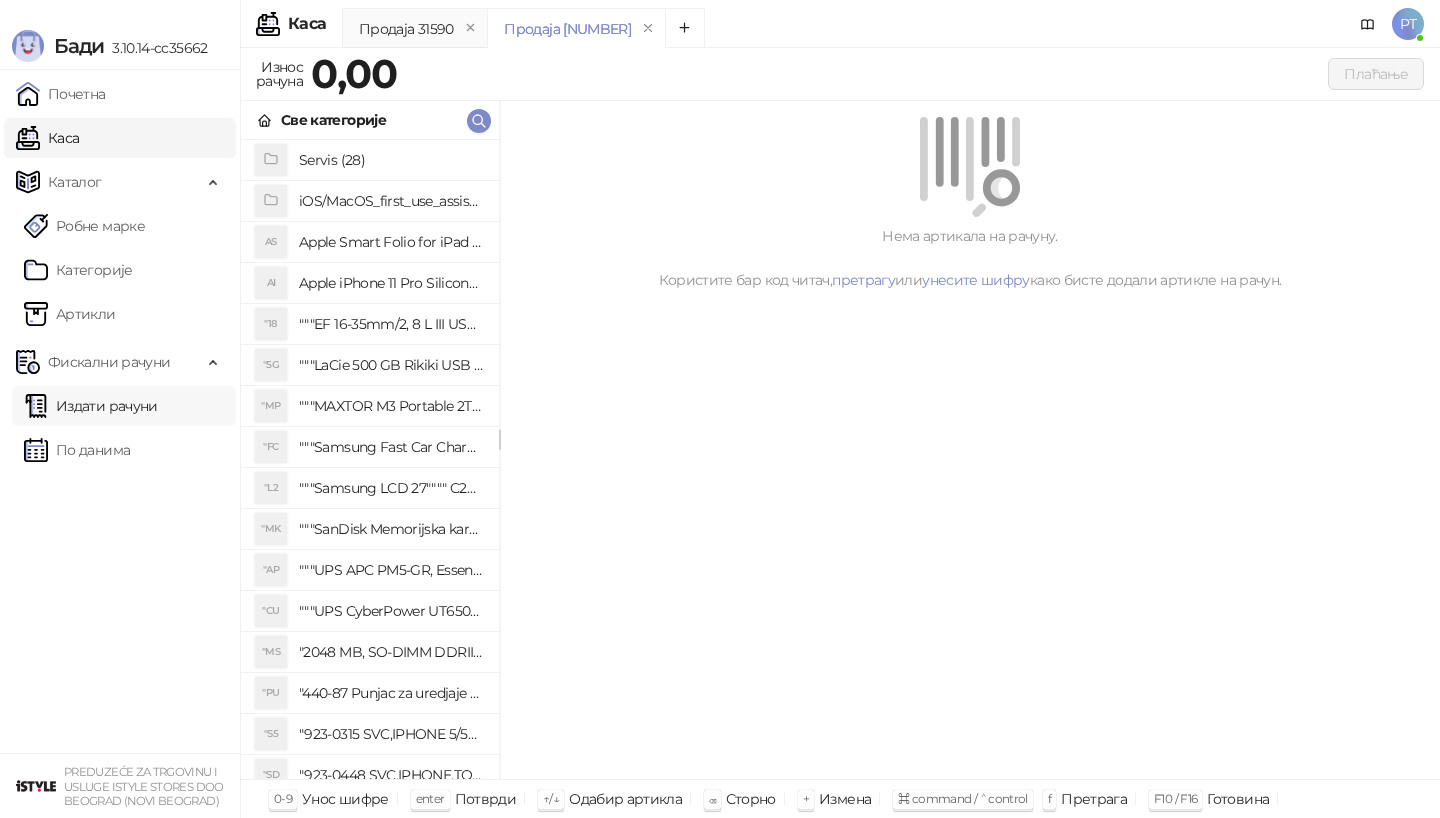 click on "Издати рачуни" at bounding box center (91, 406) 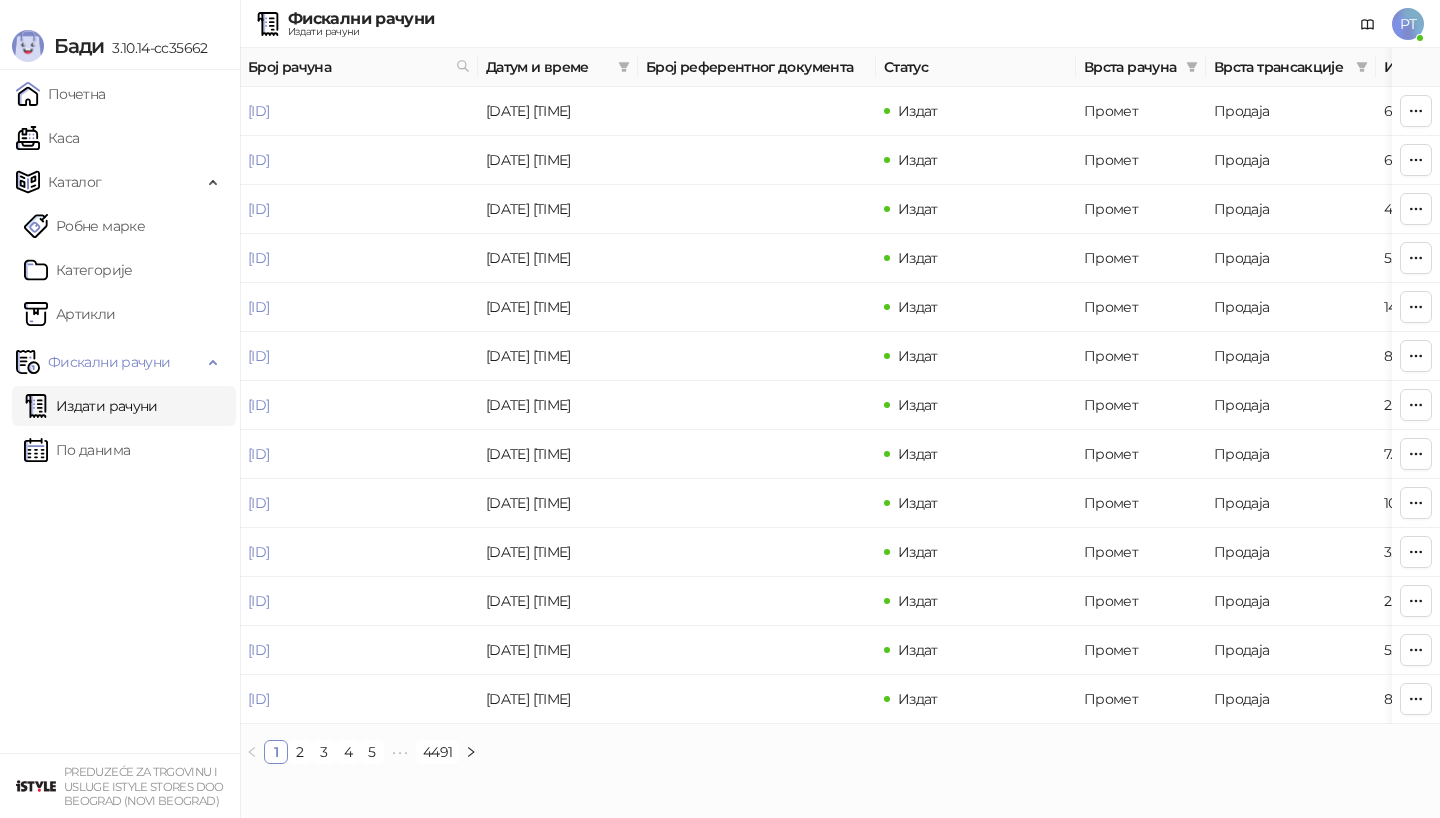 click on "Датум и време" at bounding box center [558, 67] 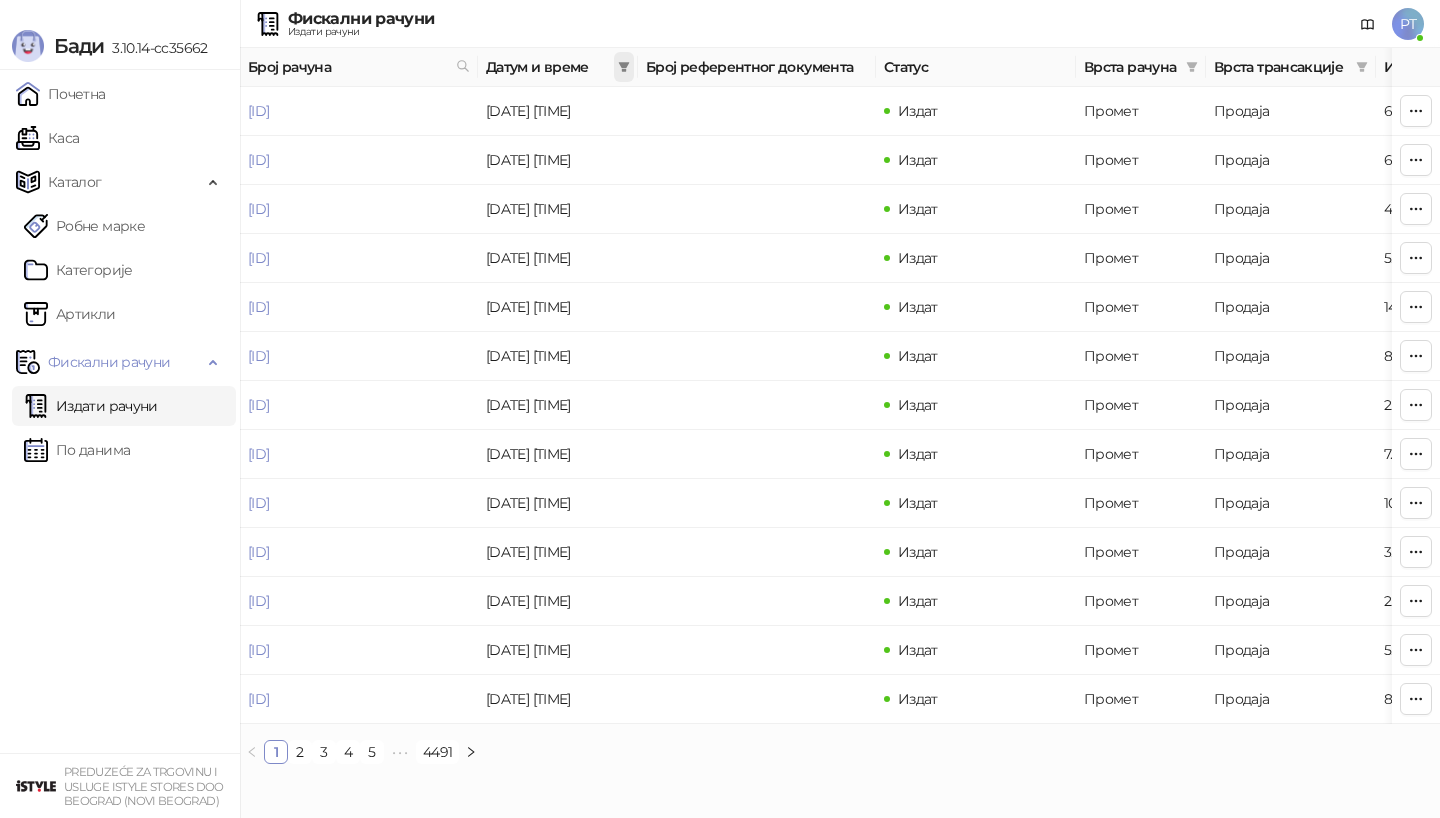 click 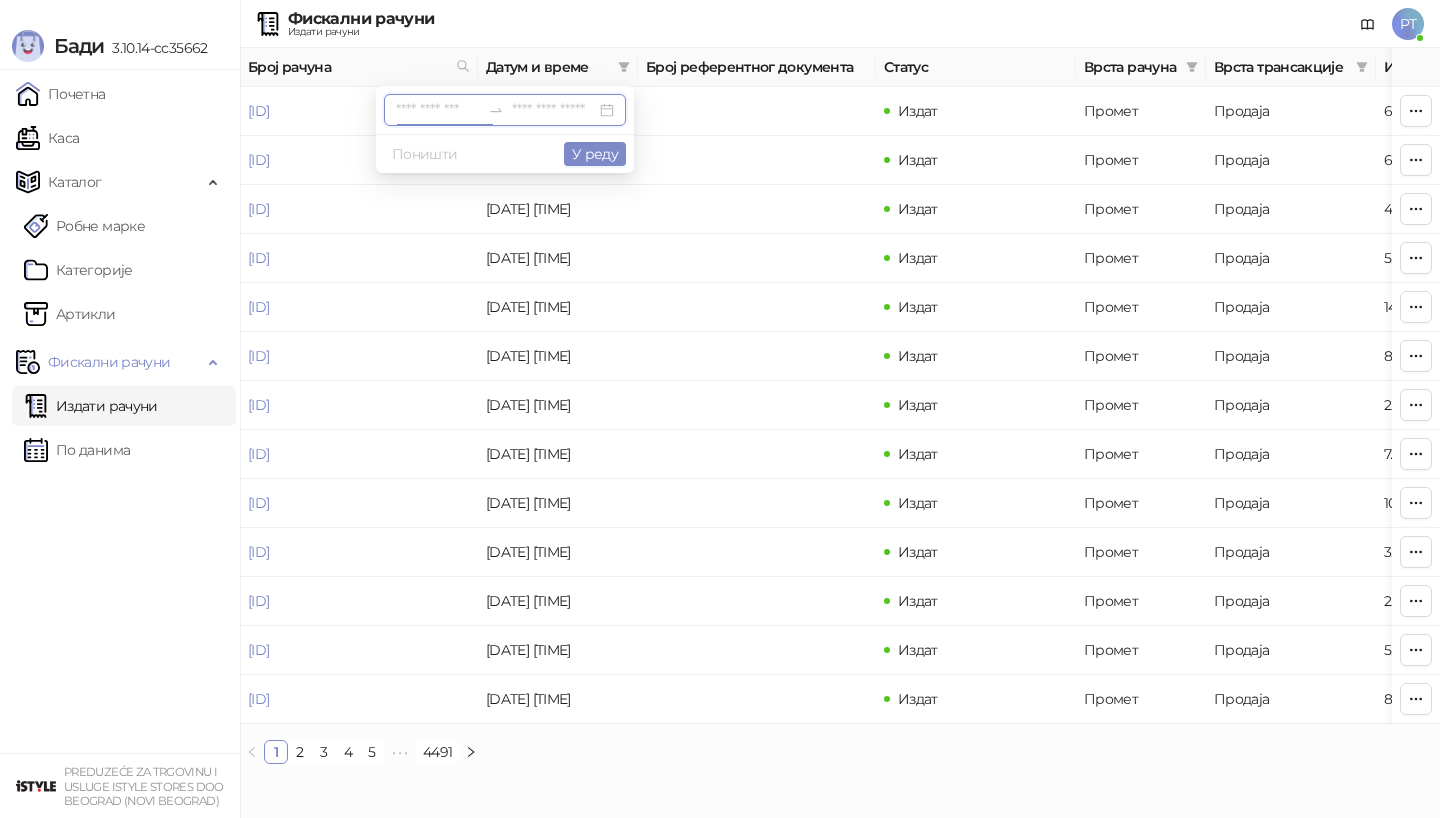 click at bounding box center (438, 110) 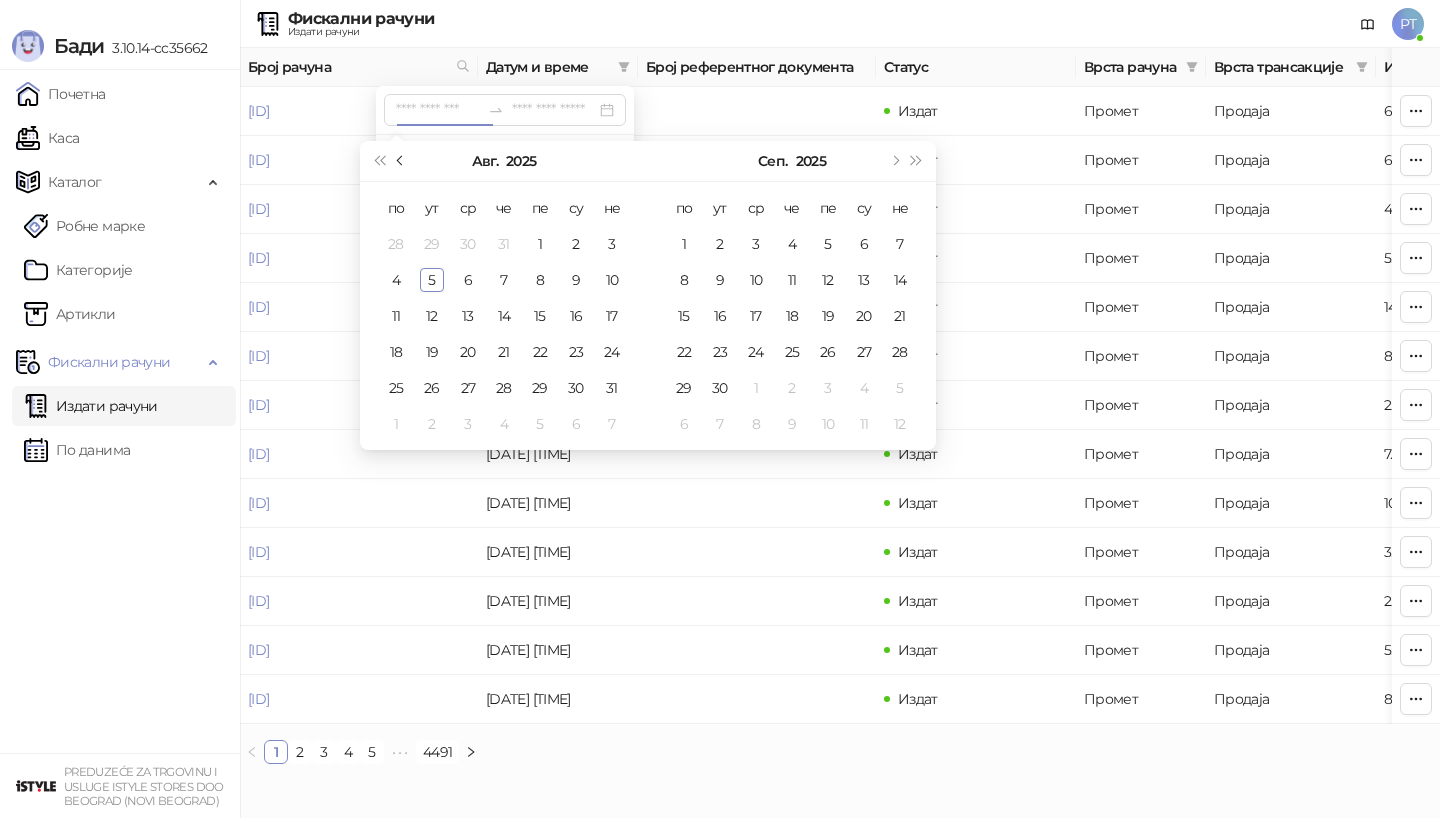 click at bounding box center [401, 161] 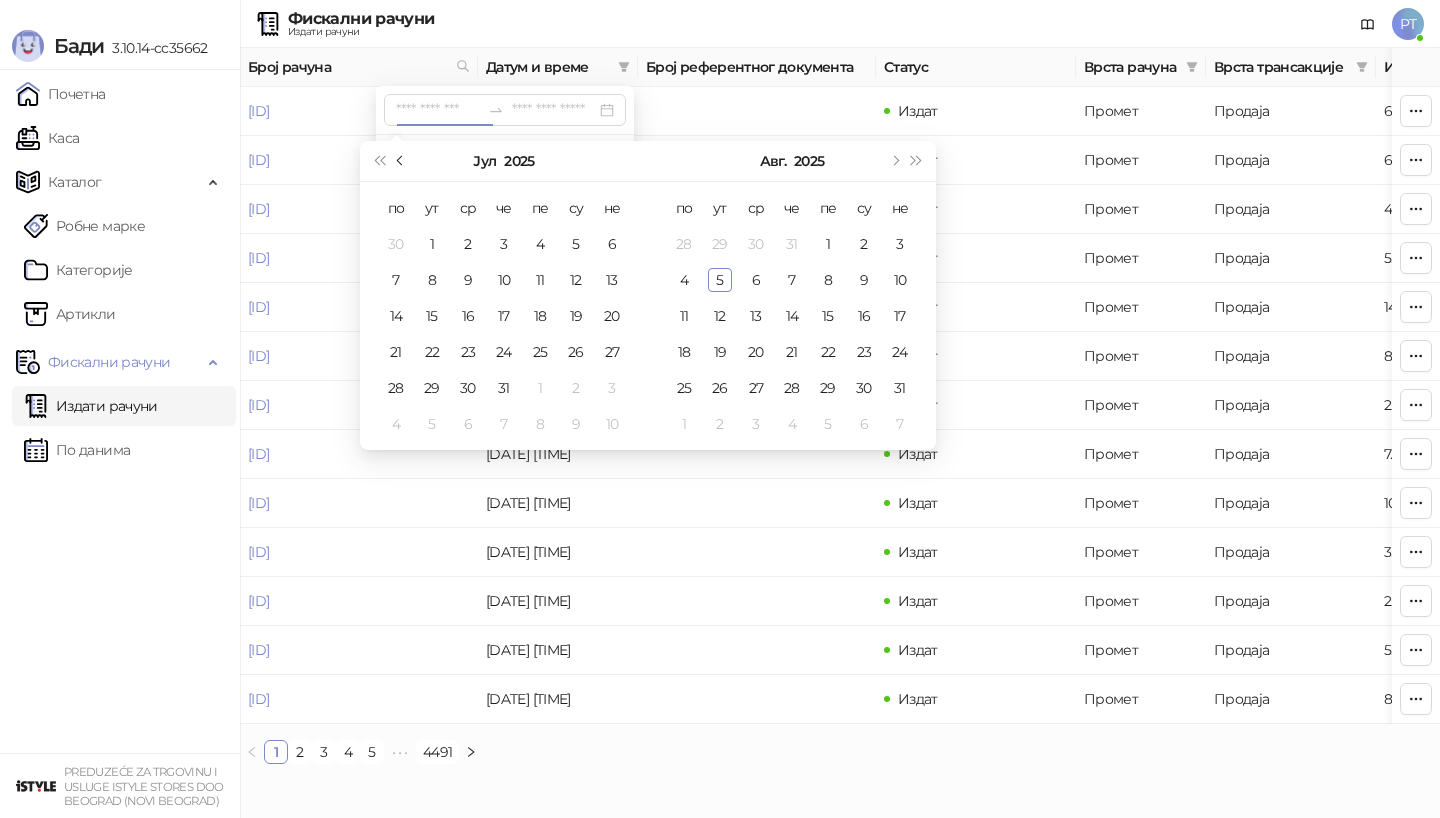 click at bounding box center [401, 161] 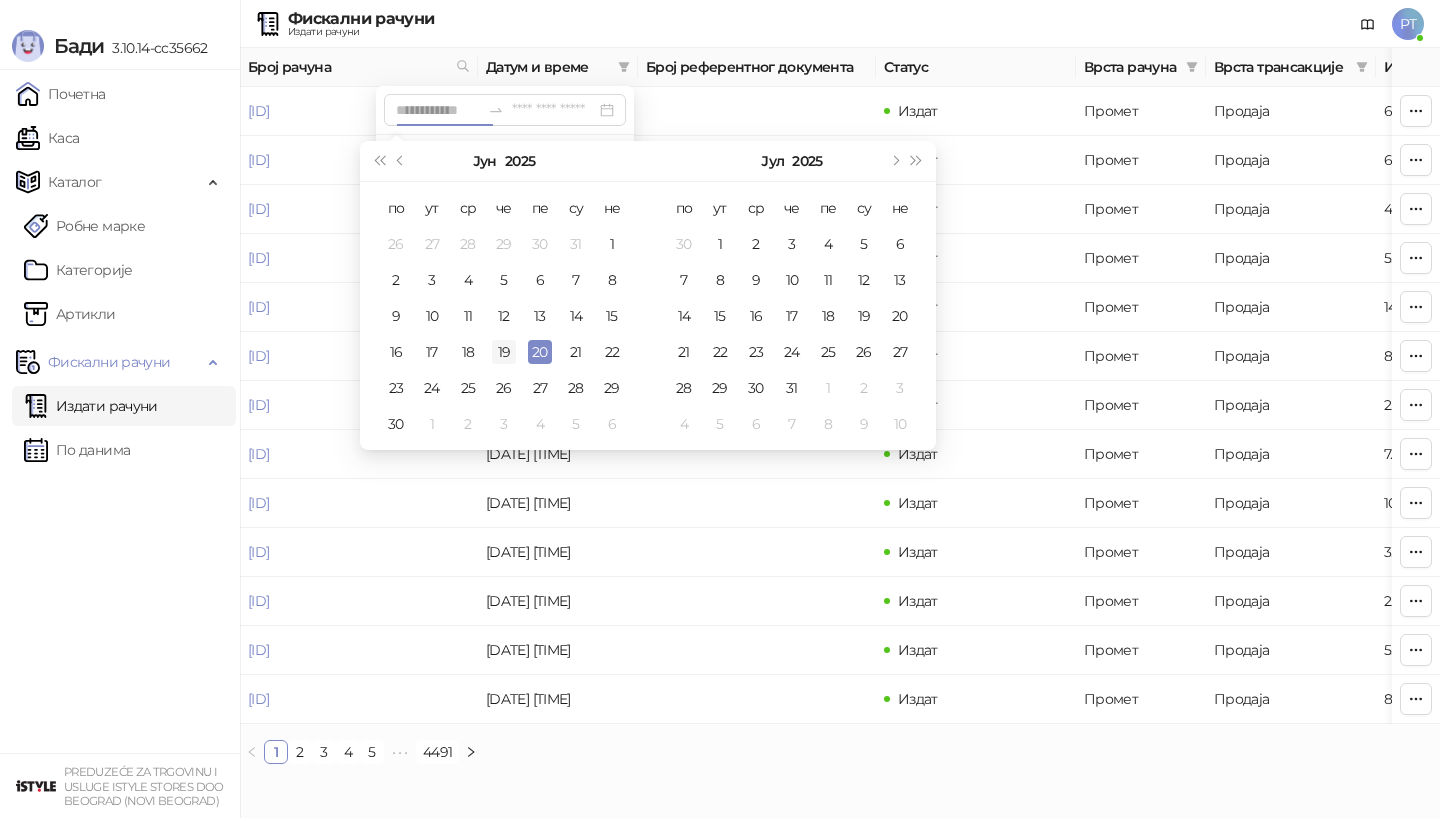 type on "**********" 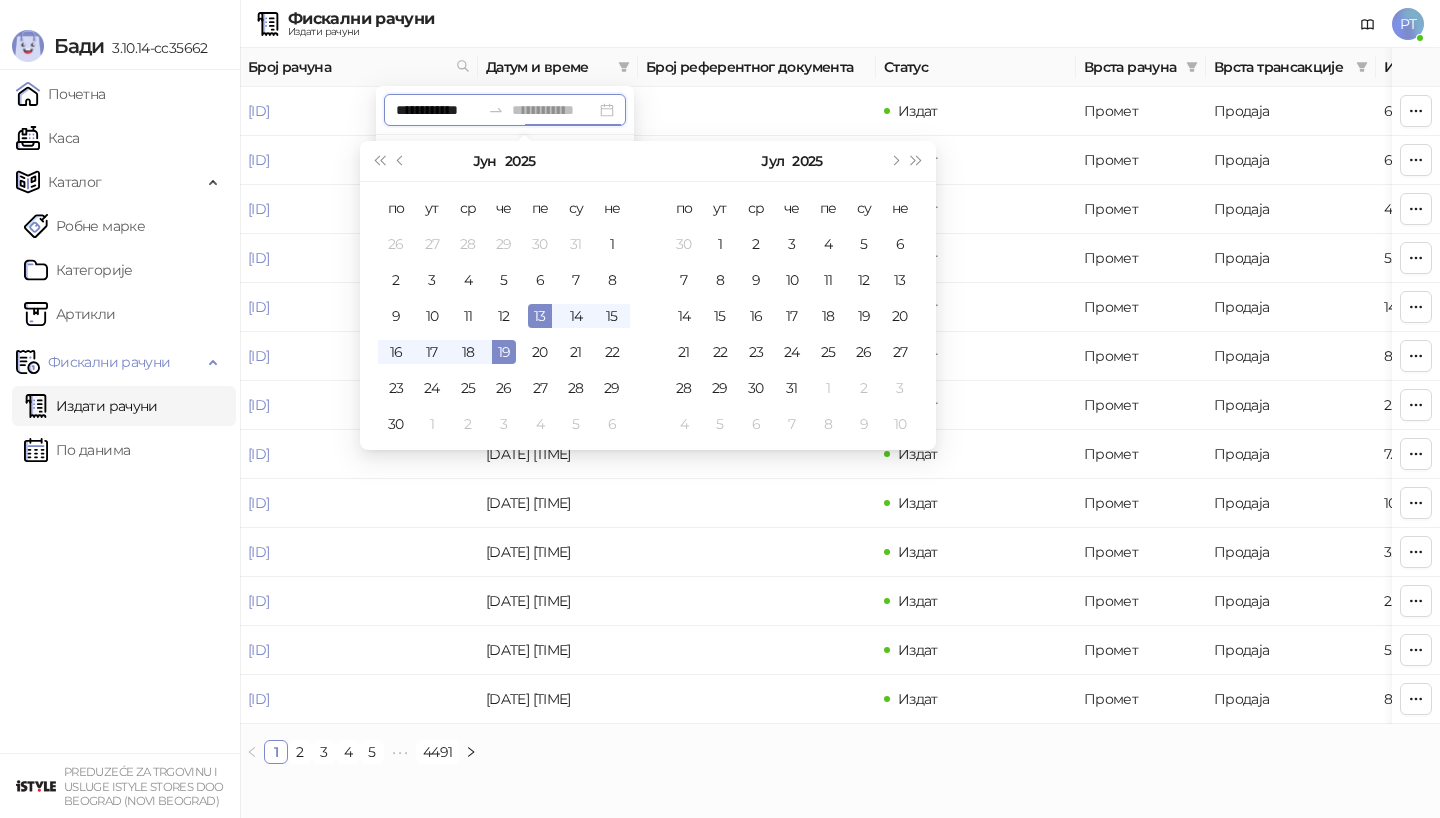 type on "**********" 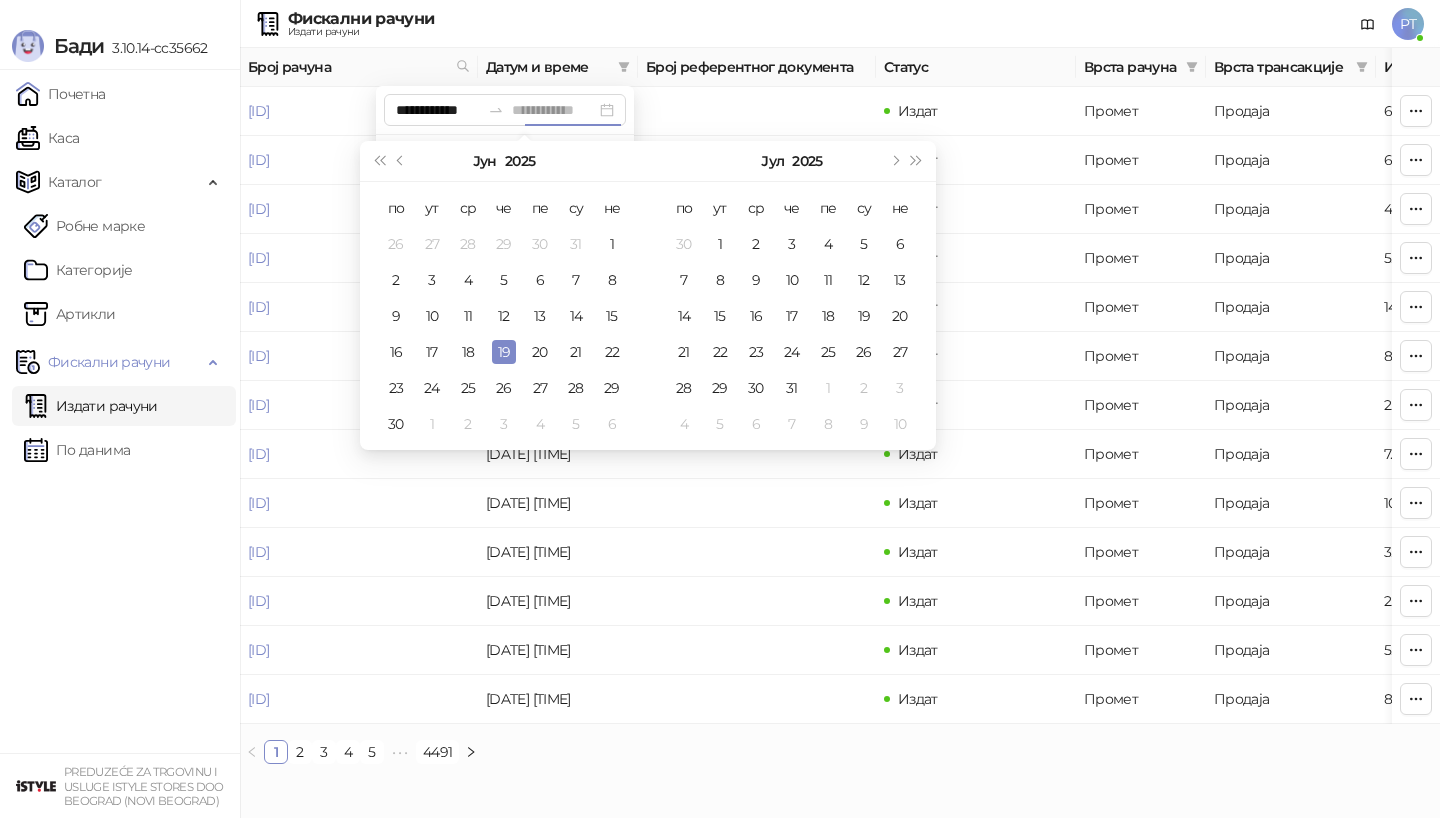 click on "19" at bounding box center (504, 352) 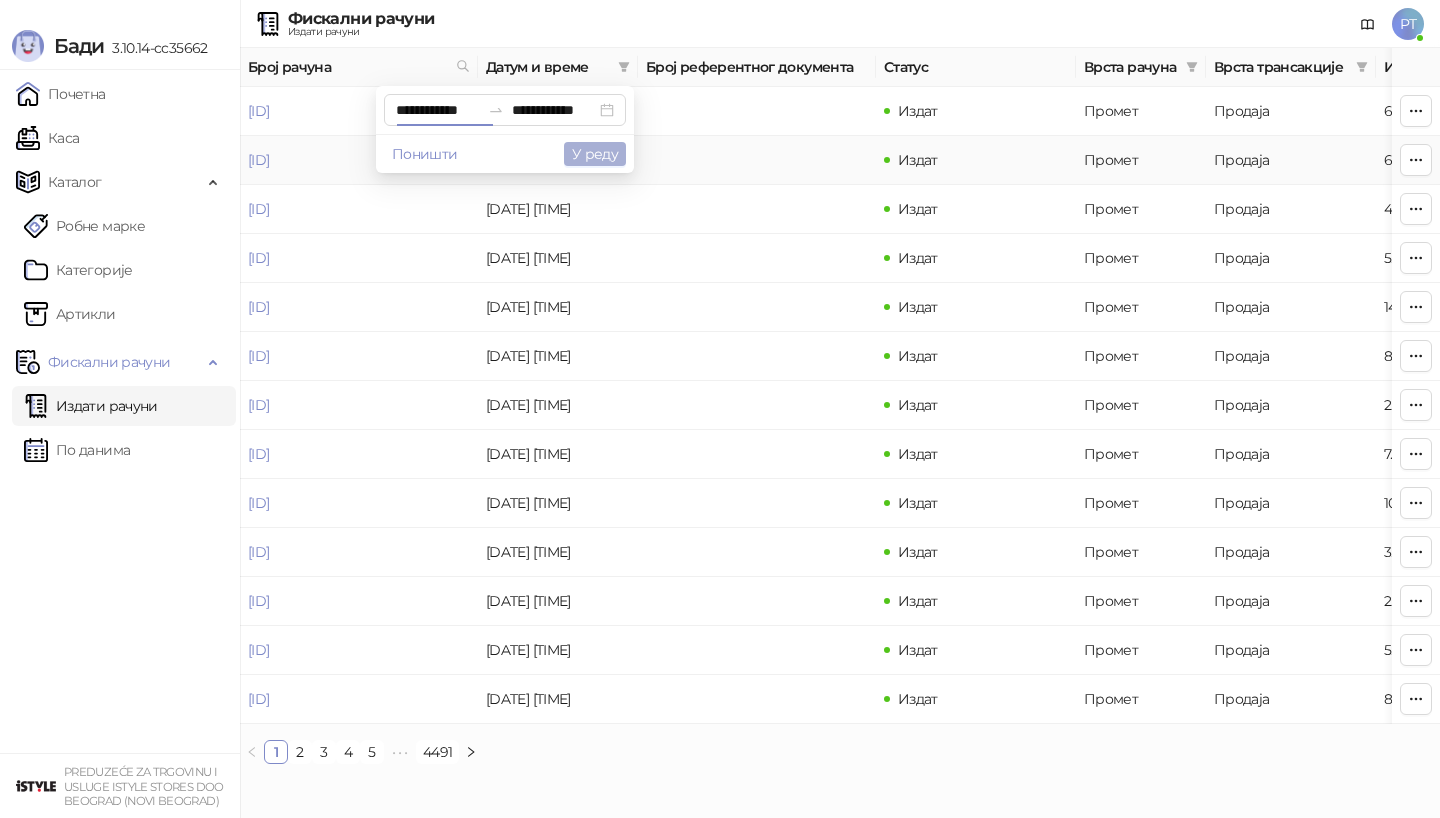 click on "У реду" at bounding box center [595, 154] 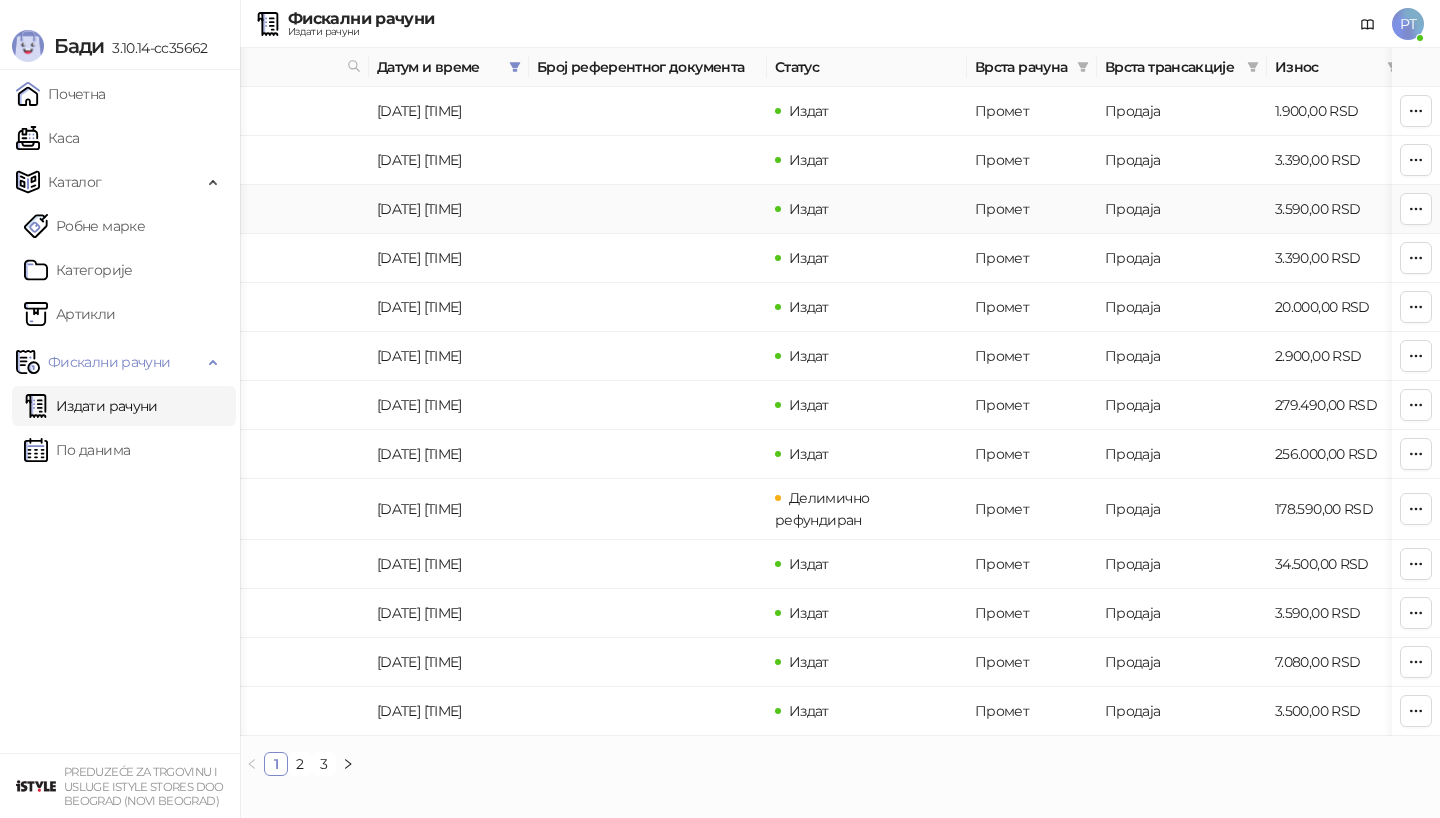 scroll, scrollTop: 0, scrollLeft: 121, axis: horizontal 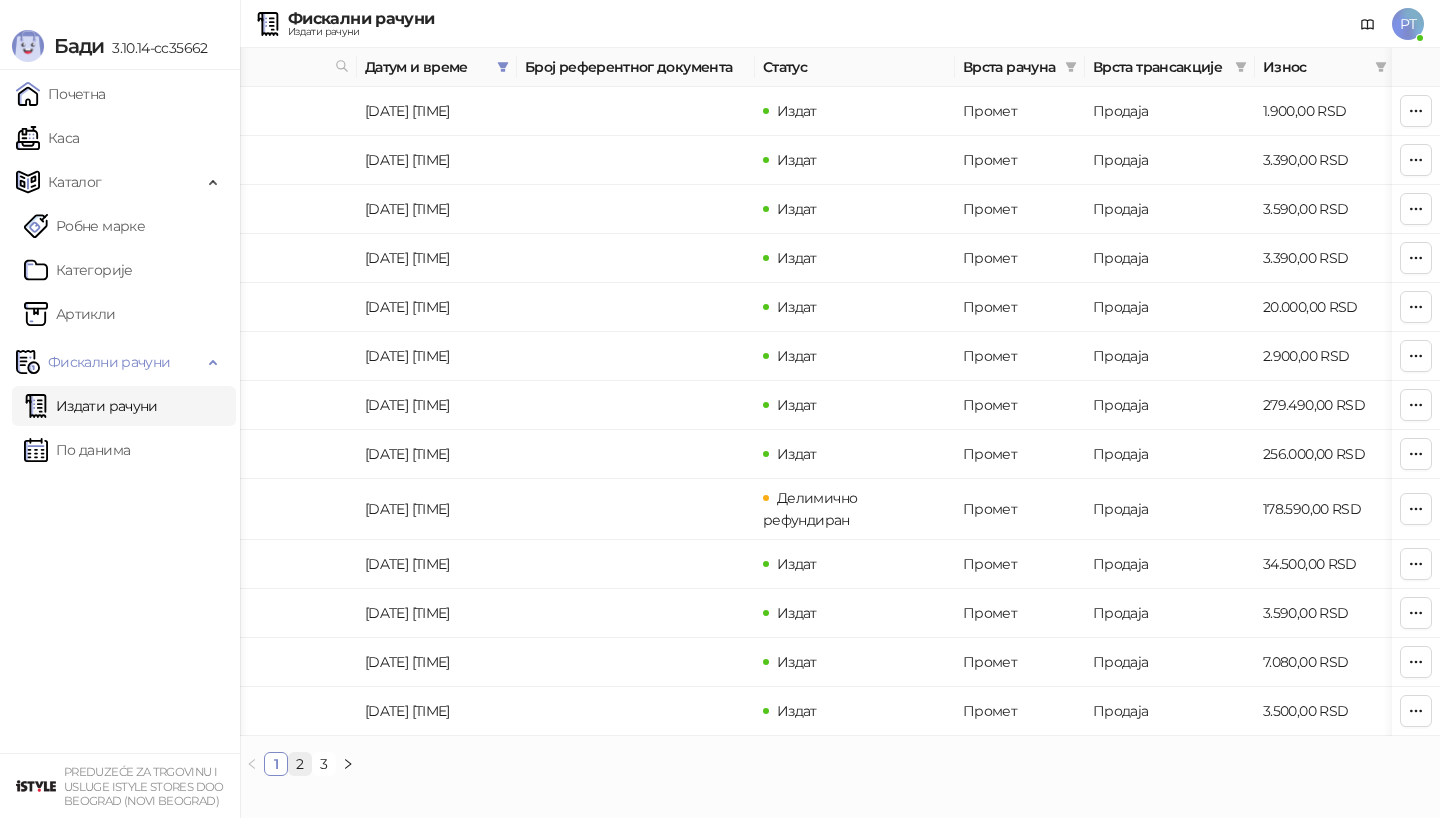 click on "2" at bounding box center (300, 764) 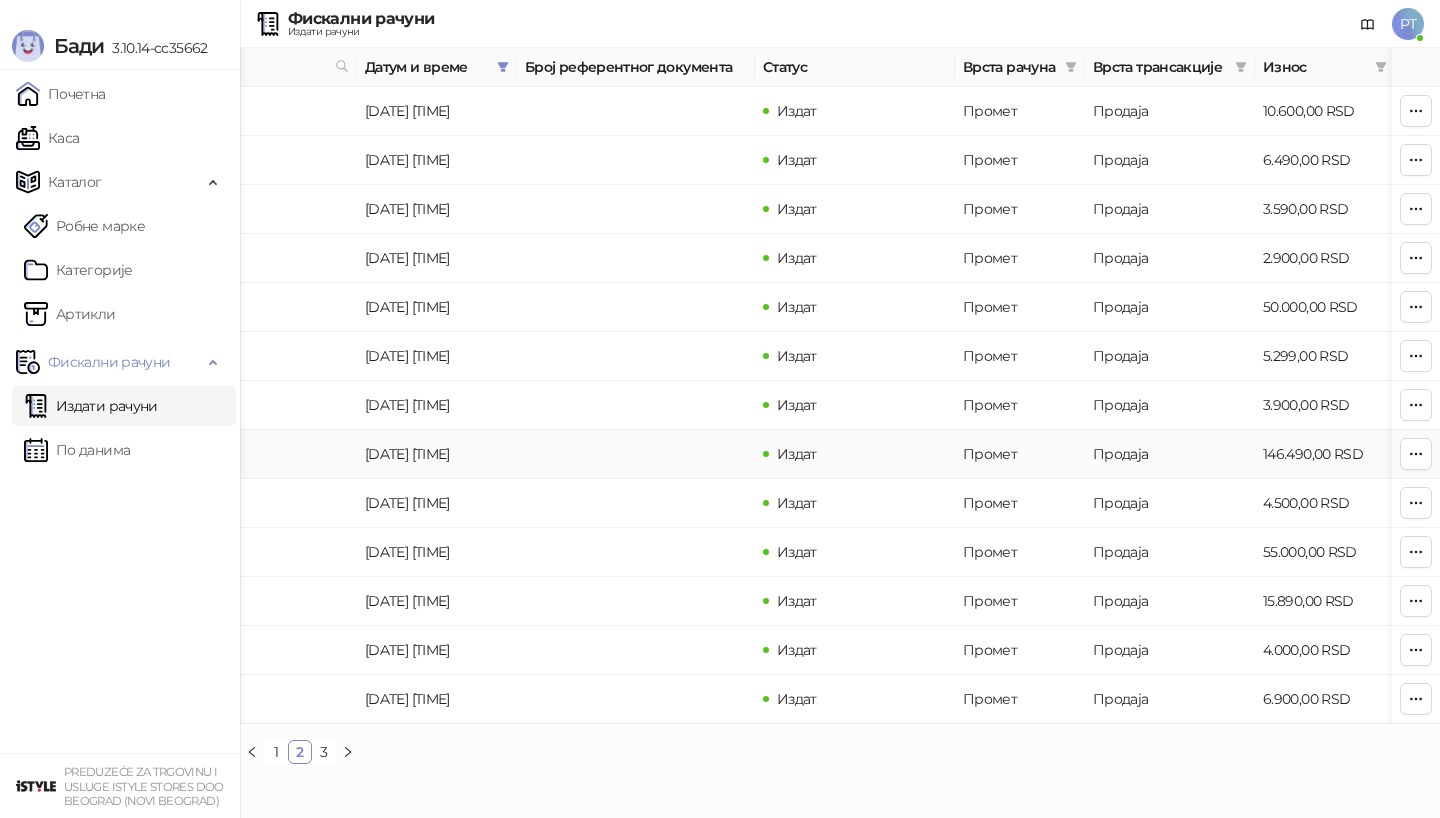 click on "[ID]" at bounding box center [137, 454] 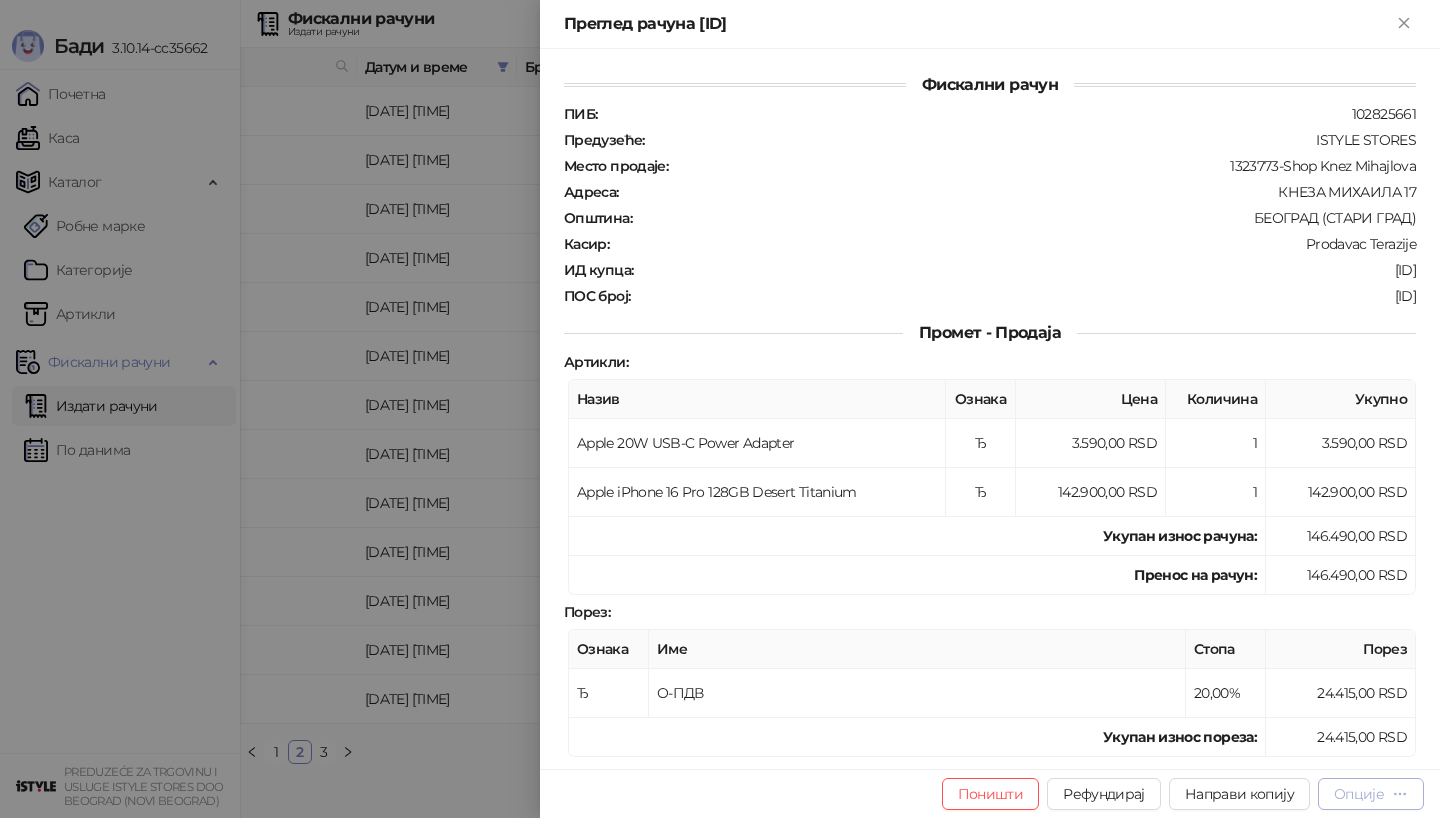 click on "Опције" at bounding box center (1371, 793) 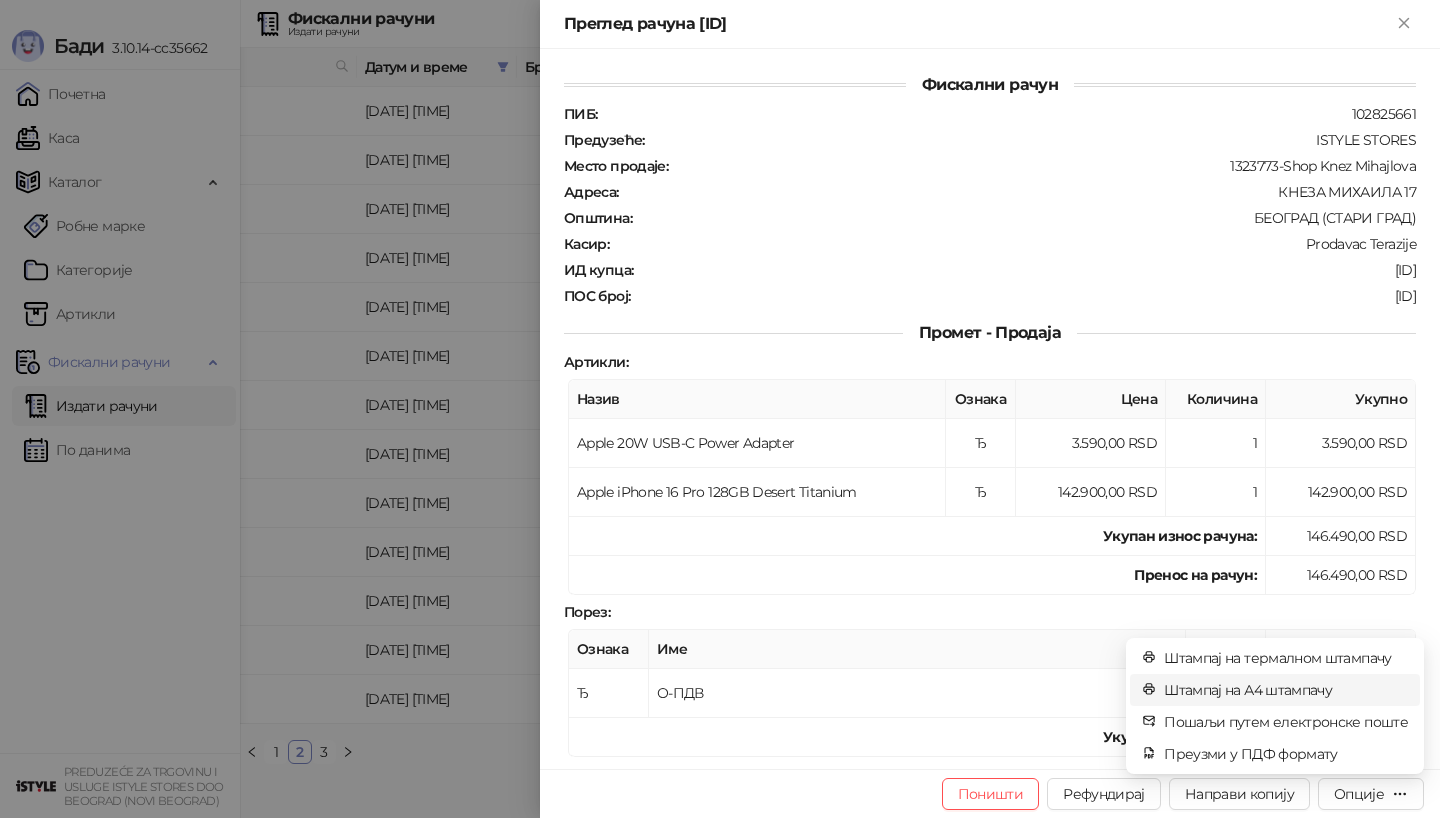 click on "Штампај на А4 штампачу" at bounding box center [1286, 690] 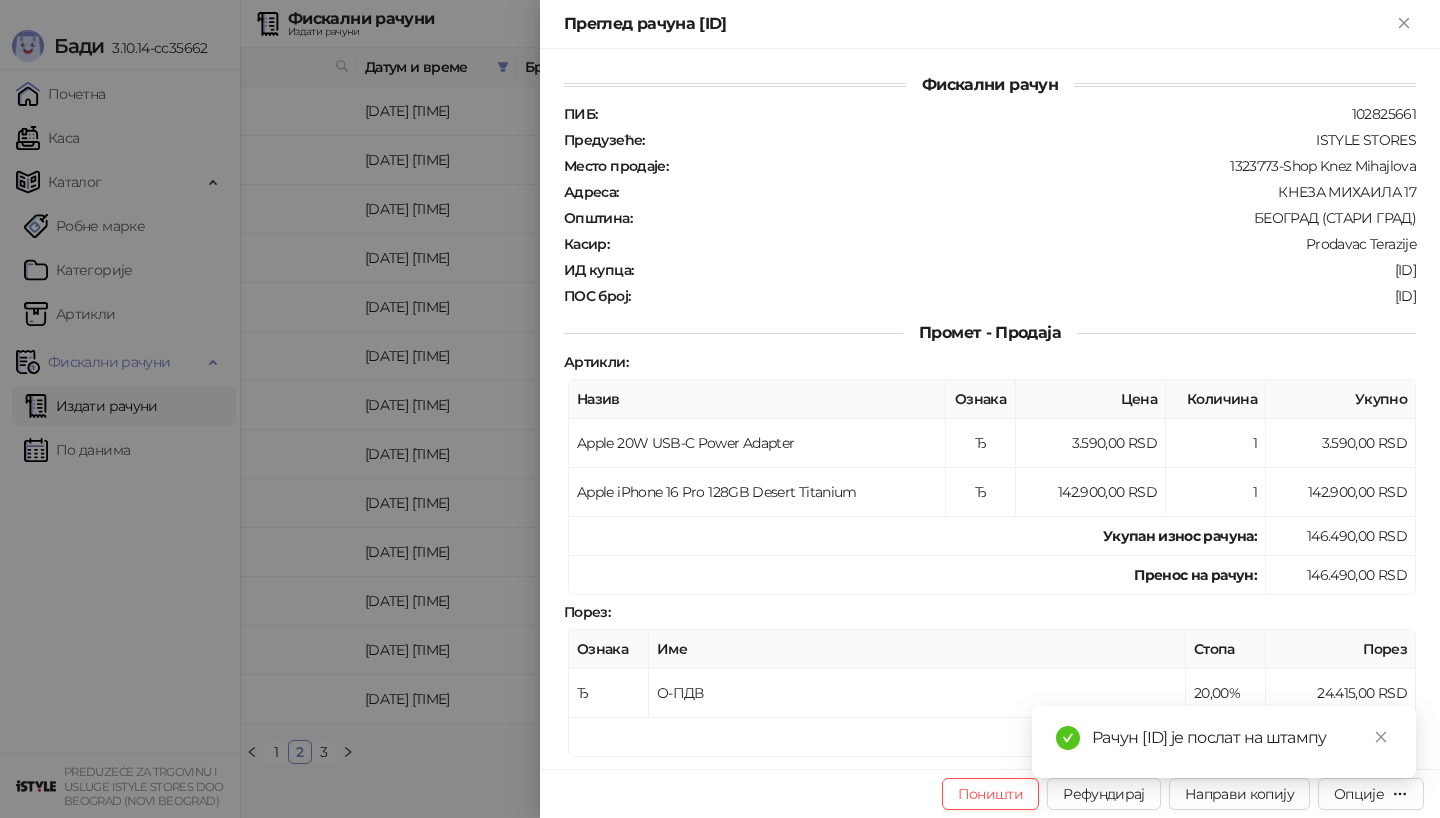 click on "Бади [ID] Почетна Каса Каталог Робне марке Категорије Артикли Фискални рачуни Издати рачуни По данима PREDUZEĆE ЗА TRGOVINU I USLUGE ISTYLE STORES DOO BEOGRAD (NOVI BEOGRAD) Фискални рачуни Издати рачуни PT Број рачуна Датум и време Број референтног документа Статус Врста рачуна Врста трансакције Износ Касир Продајно место 6RVUNYCA-6RVUNYCA-9020 [DATE] [TIME] Издат Промет Продаја [PRICE] Prodavac Terazije Shop Knez 6RVUNYCA-6RVUNYCA-9019 [DATE] [TIME] Издат Промет Продаја [PRICE] Prodavac Terazije Shop Knez 6RVUNYCA-6RVUNYCA-9018 [DATE] [TIME] Издат Промет Продаја [PRICE] Prodavac Terazije Shop Knez 6RVUNYCA-6RVUNYCA-9017 [DATE] [TIME] Издат Промет 1 2 3 1" at bounding box center (720, 390) 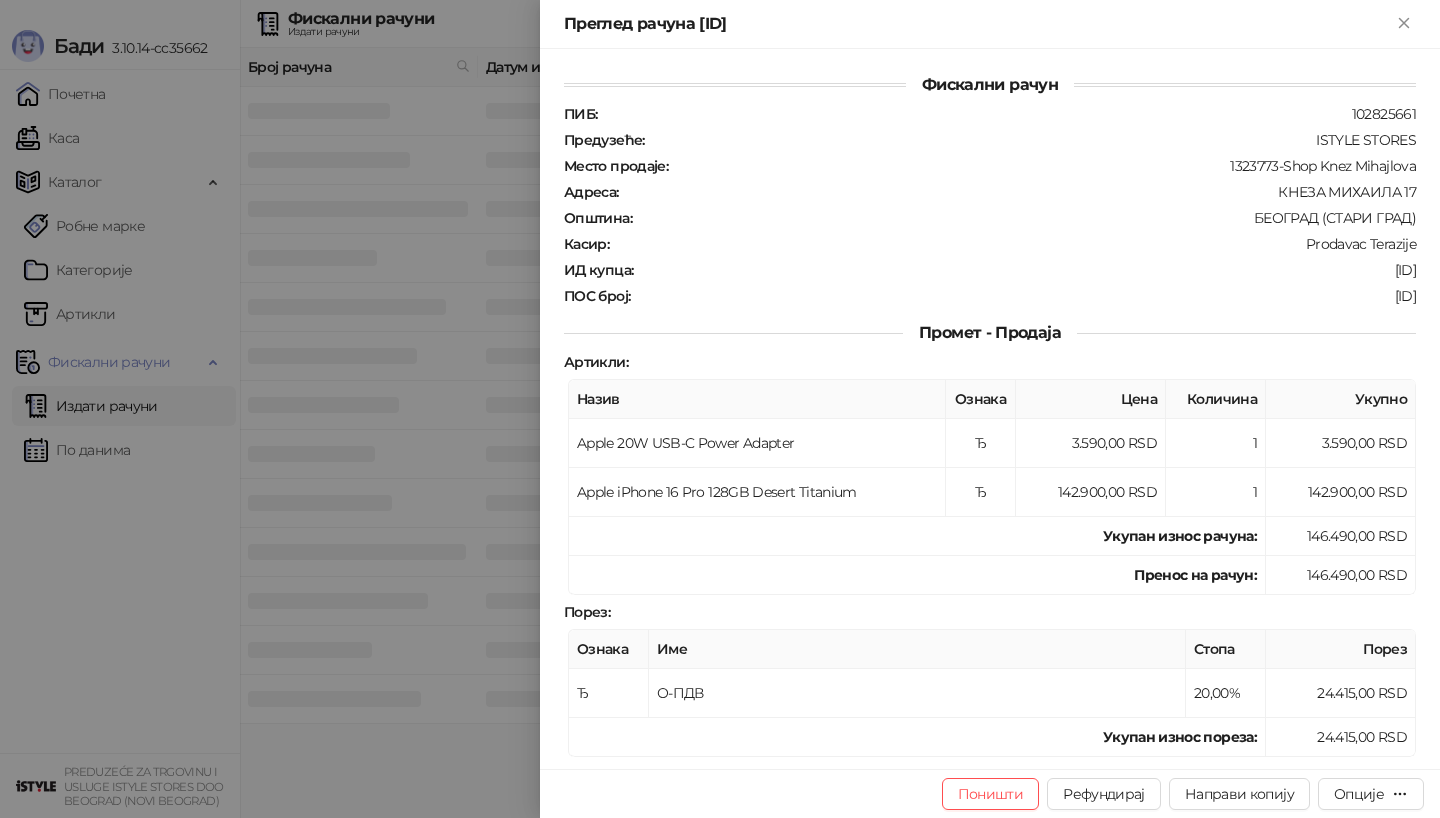 click at bounding box center [720, 409] 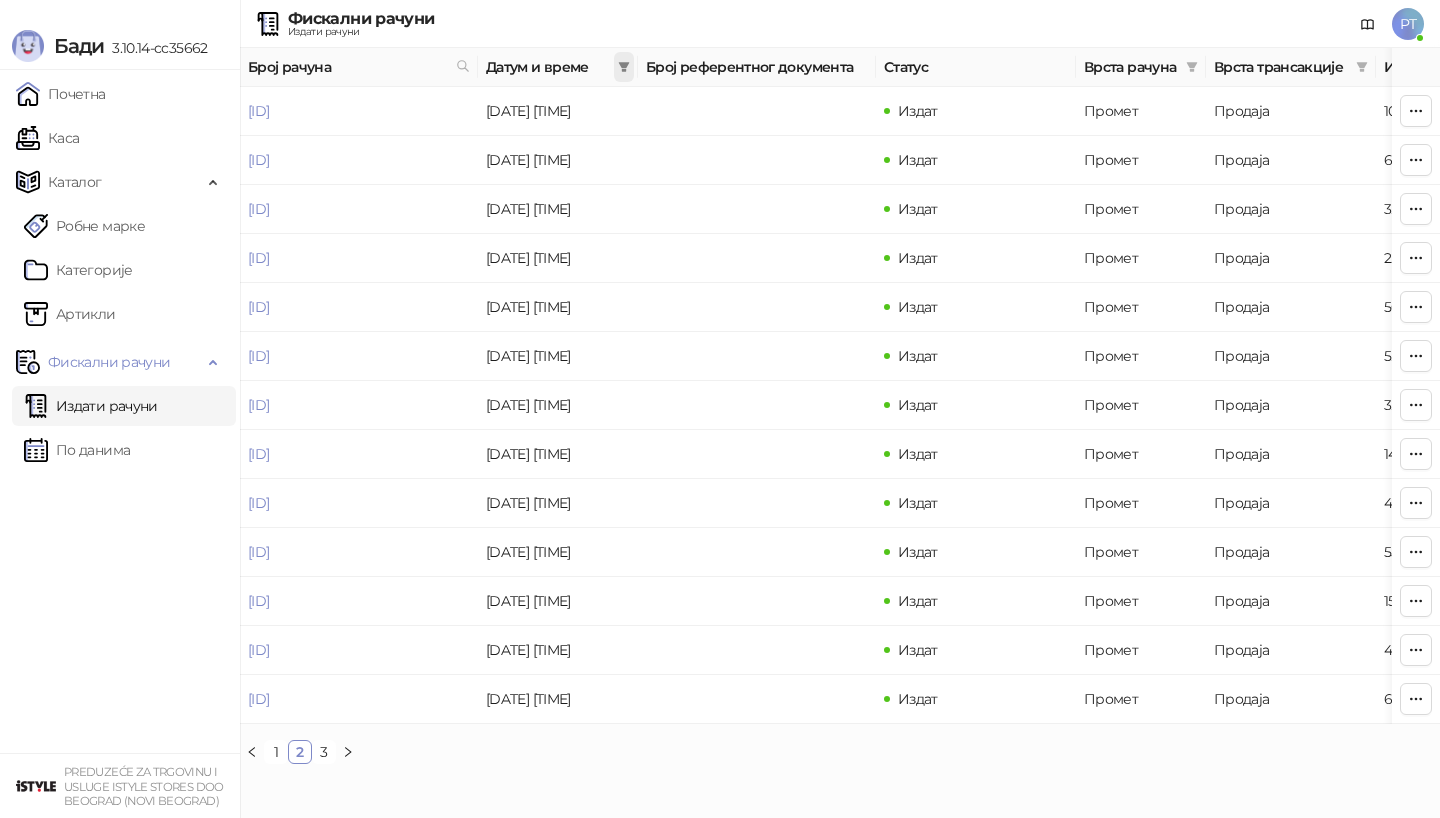 click 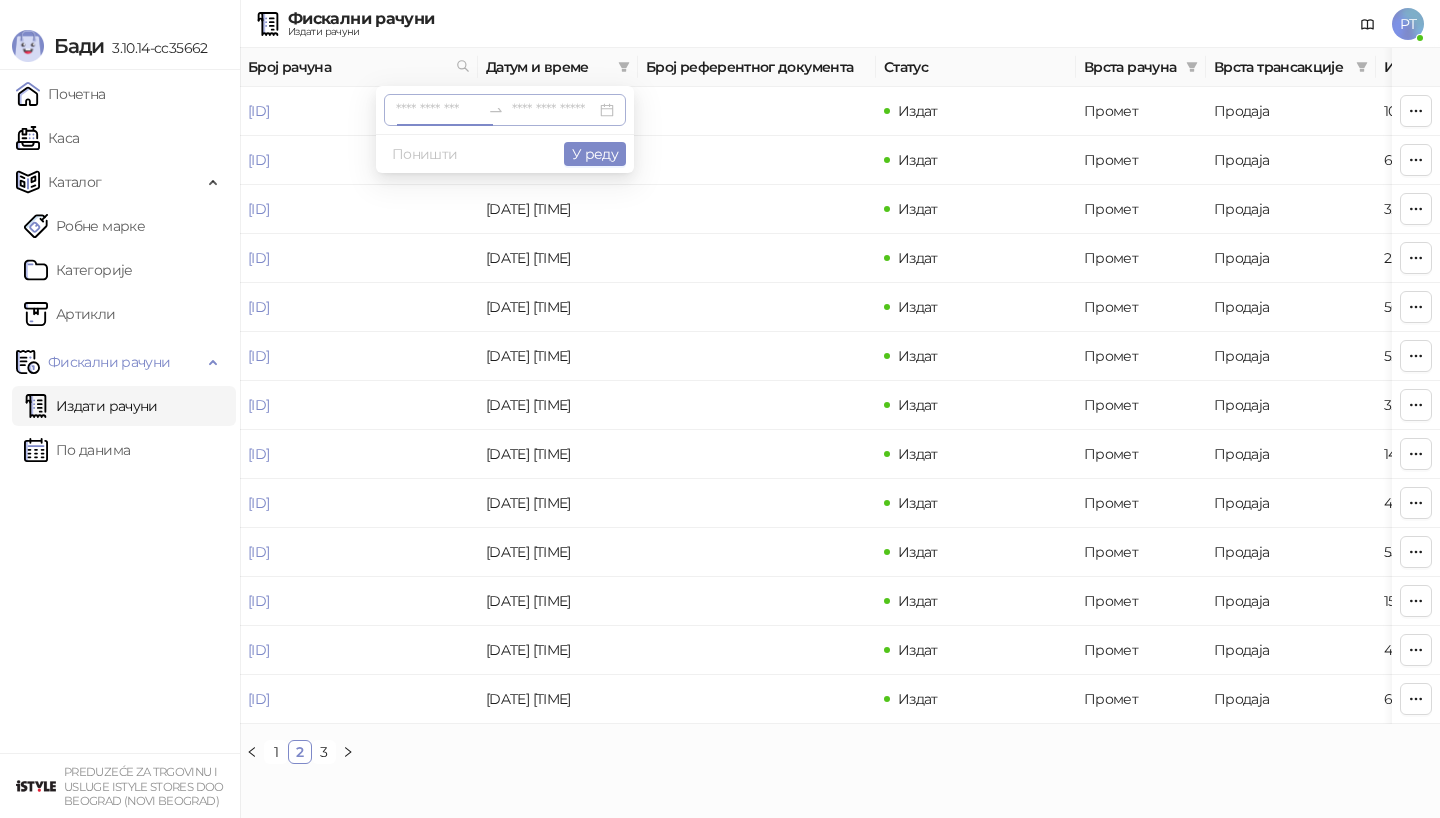 click at bounding box center (438, 110) 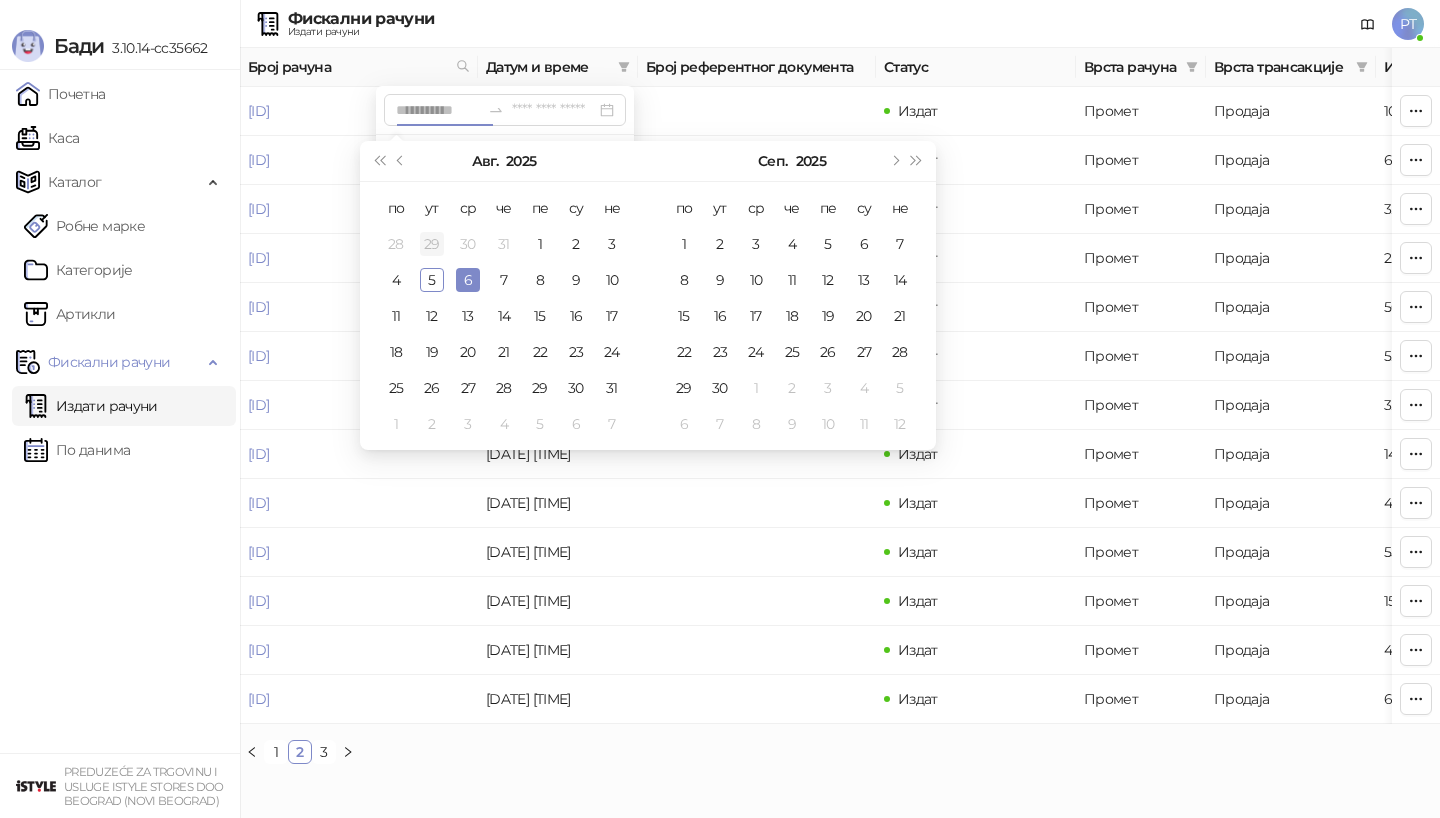 type on "**********" 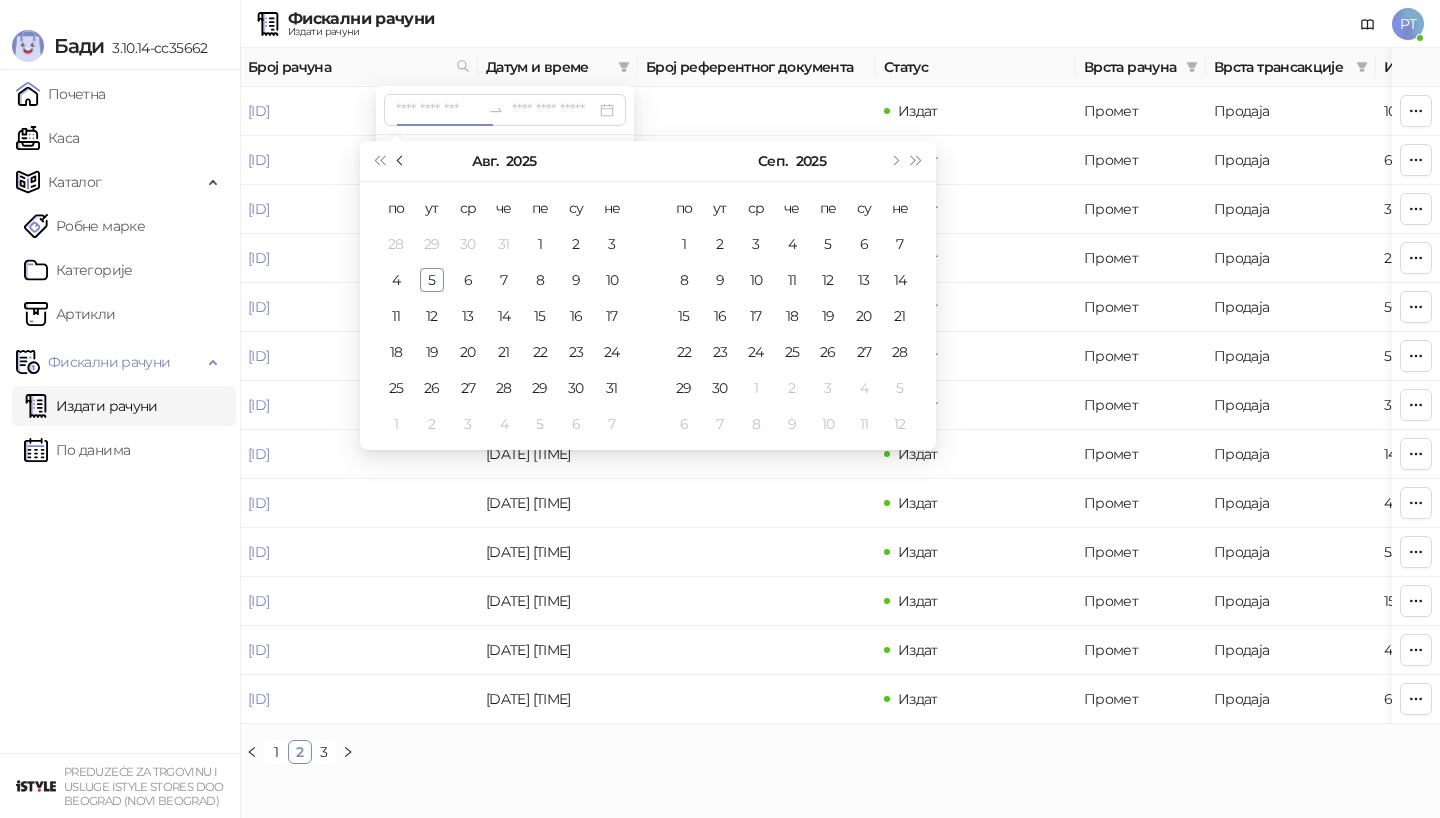 click at bounding box center (401, 161) 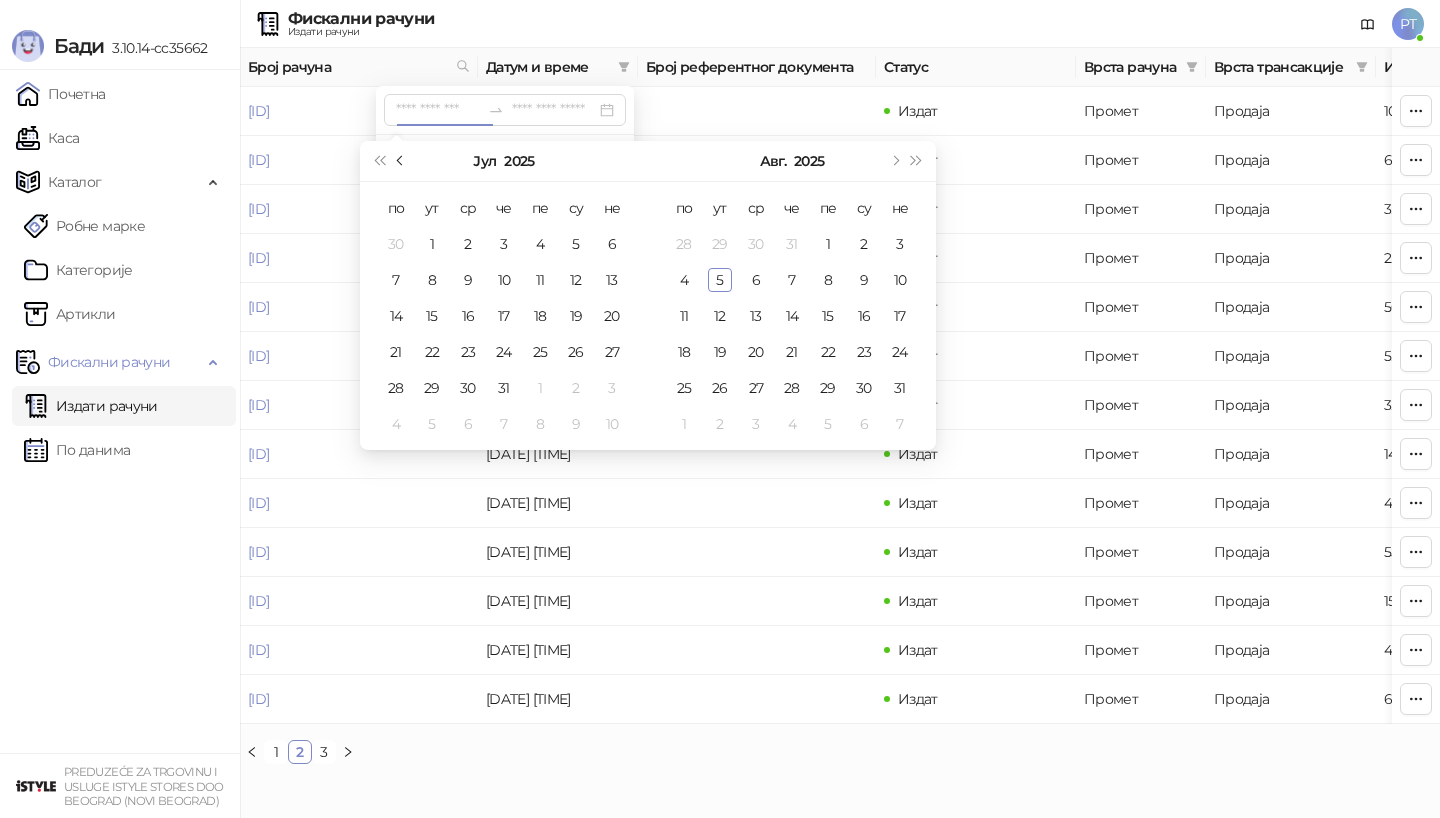 click at bounding box center [401, 161] 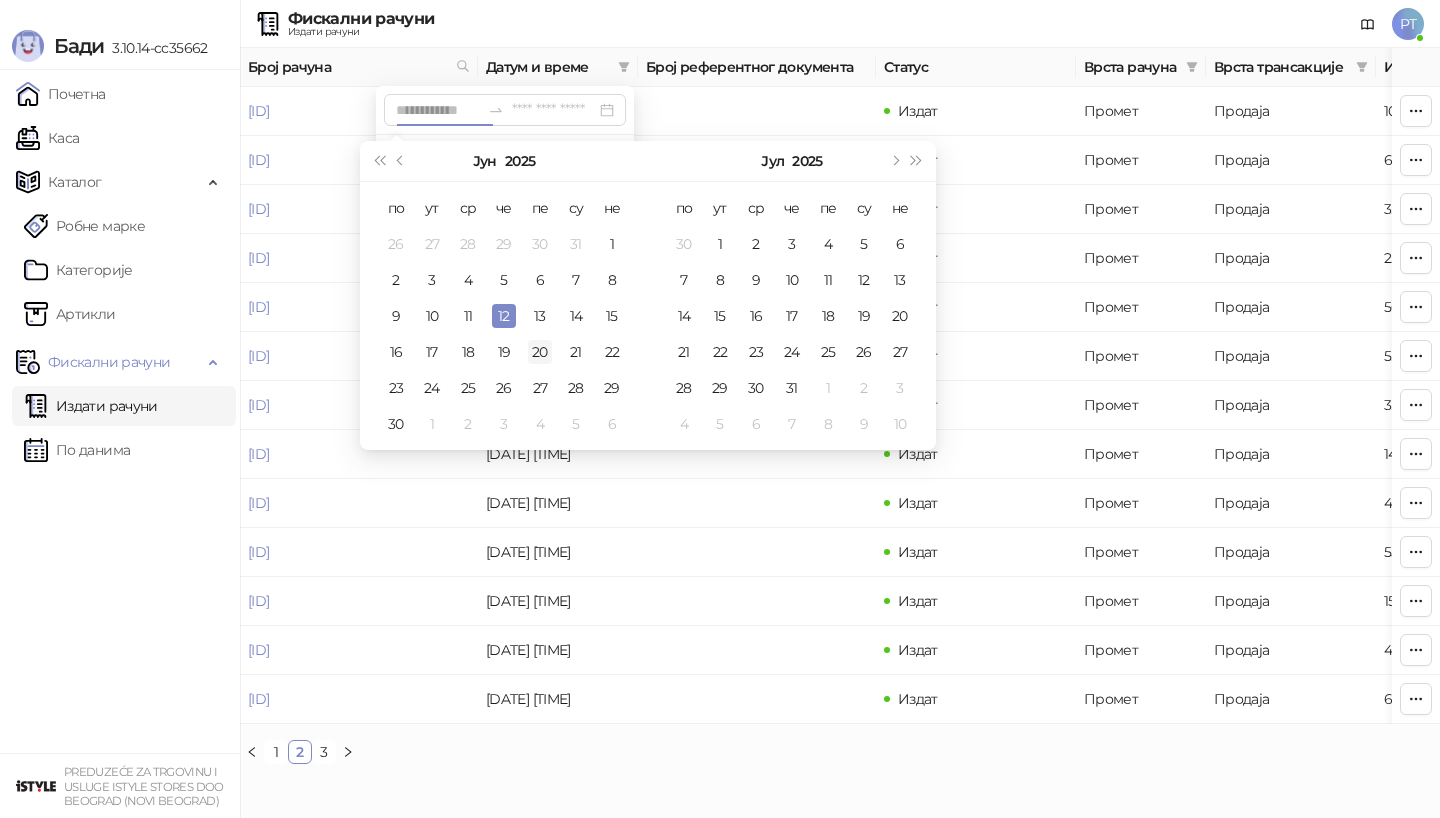 type on "**********" 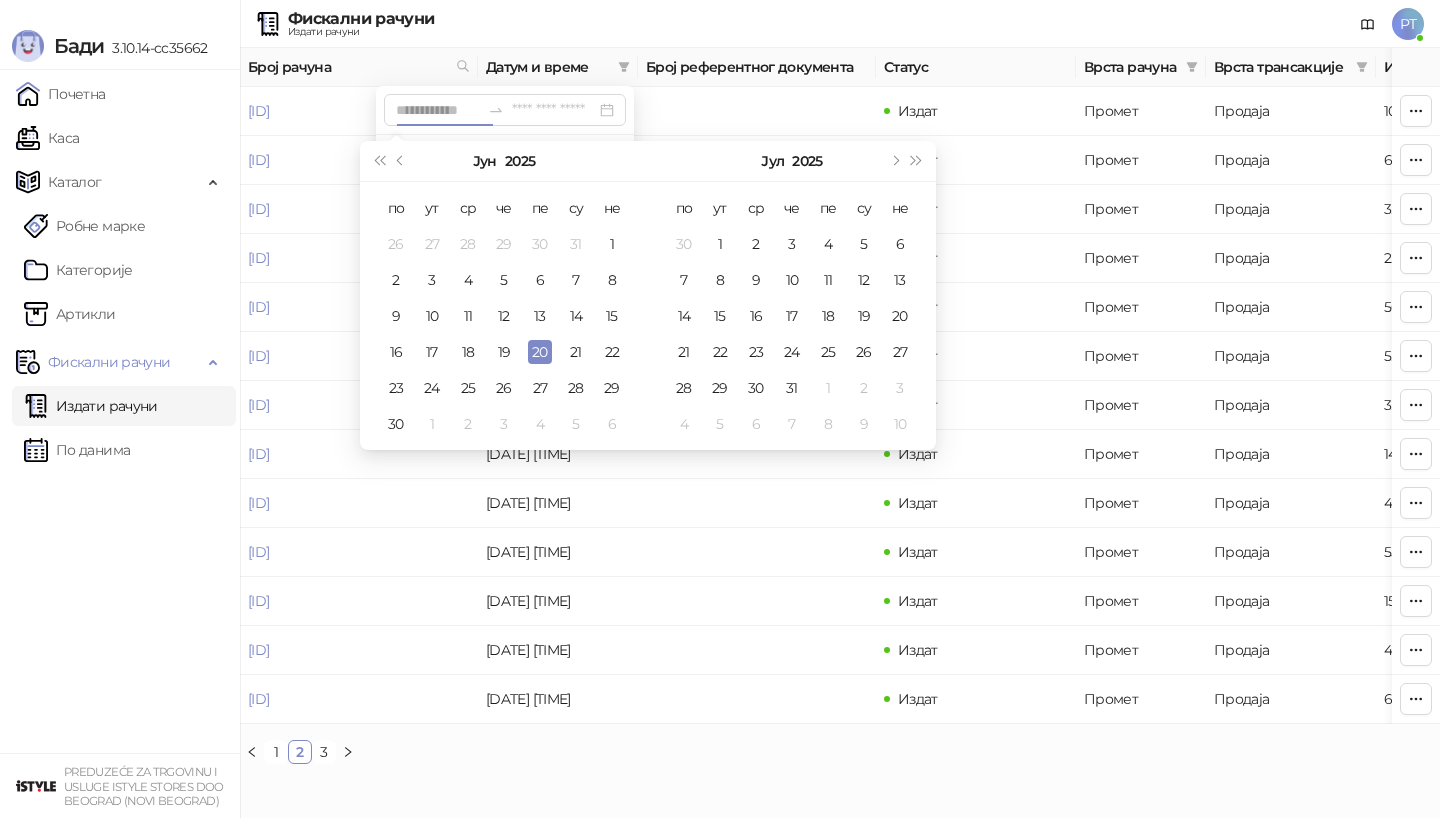 click on "20" at bounding box center (540, 352) 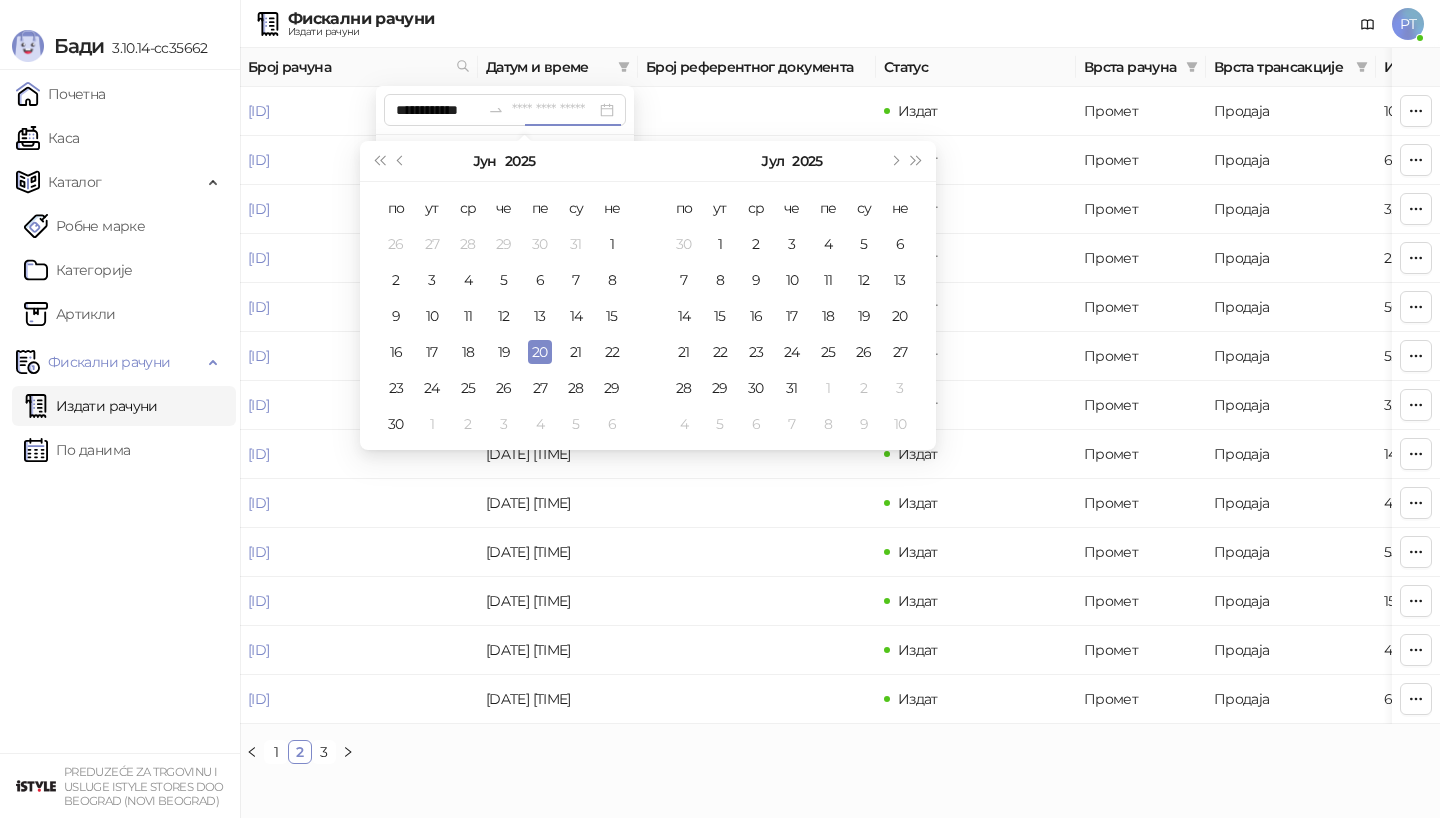 click on "20" at bounding box center (540, 352) 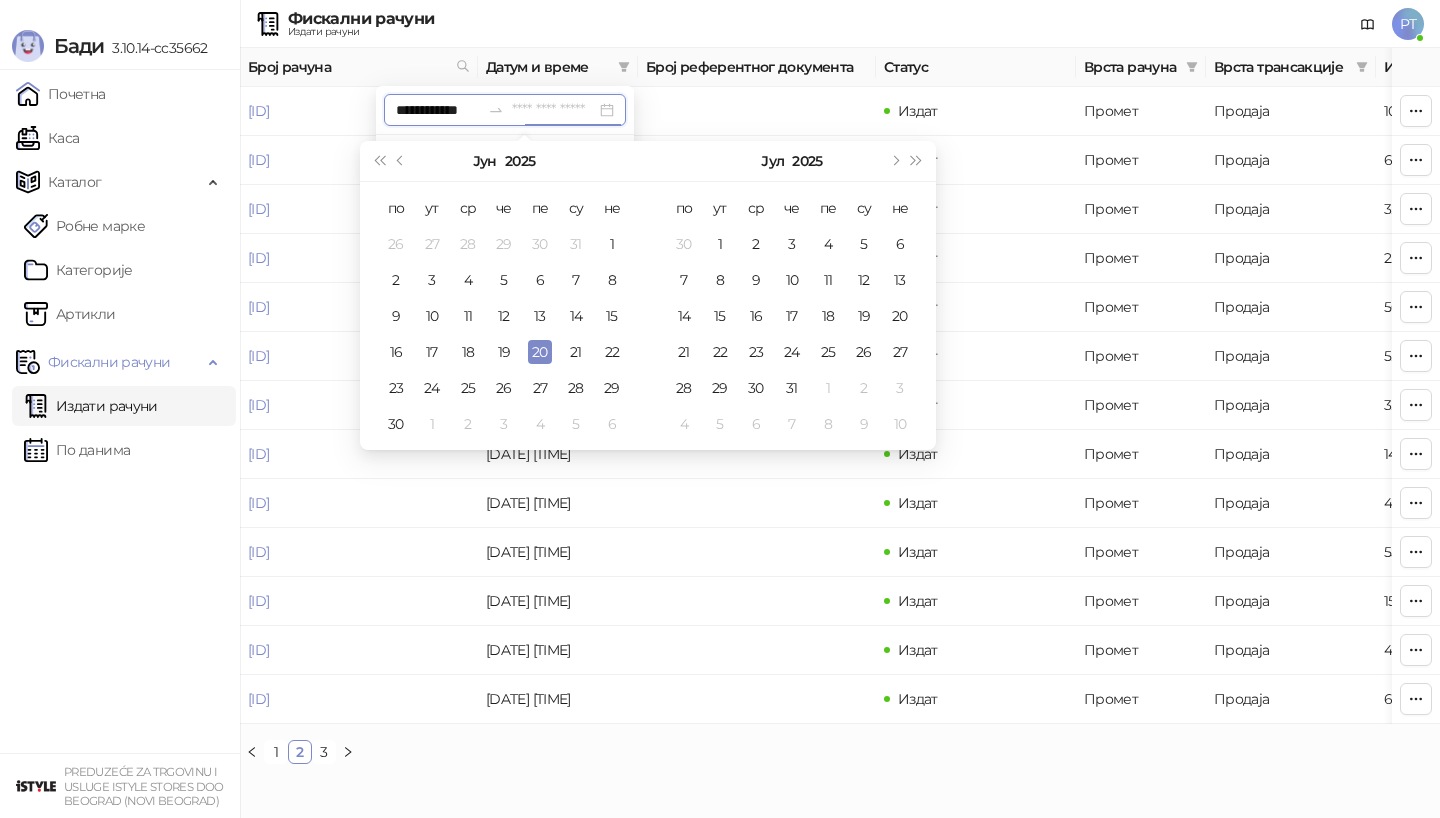 type on "**********" 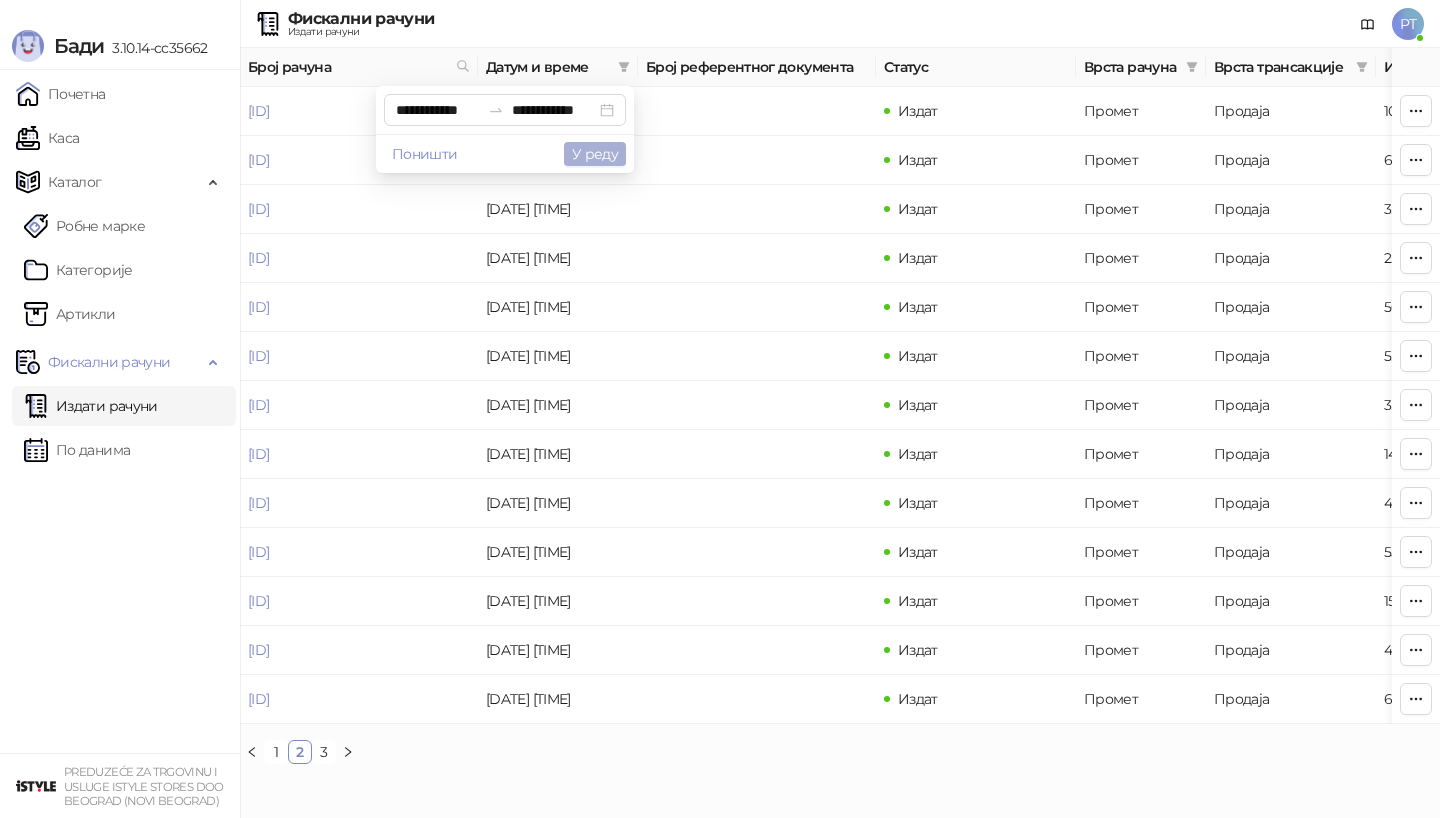 click on "У реду" at bounding box center (595, 154) 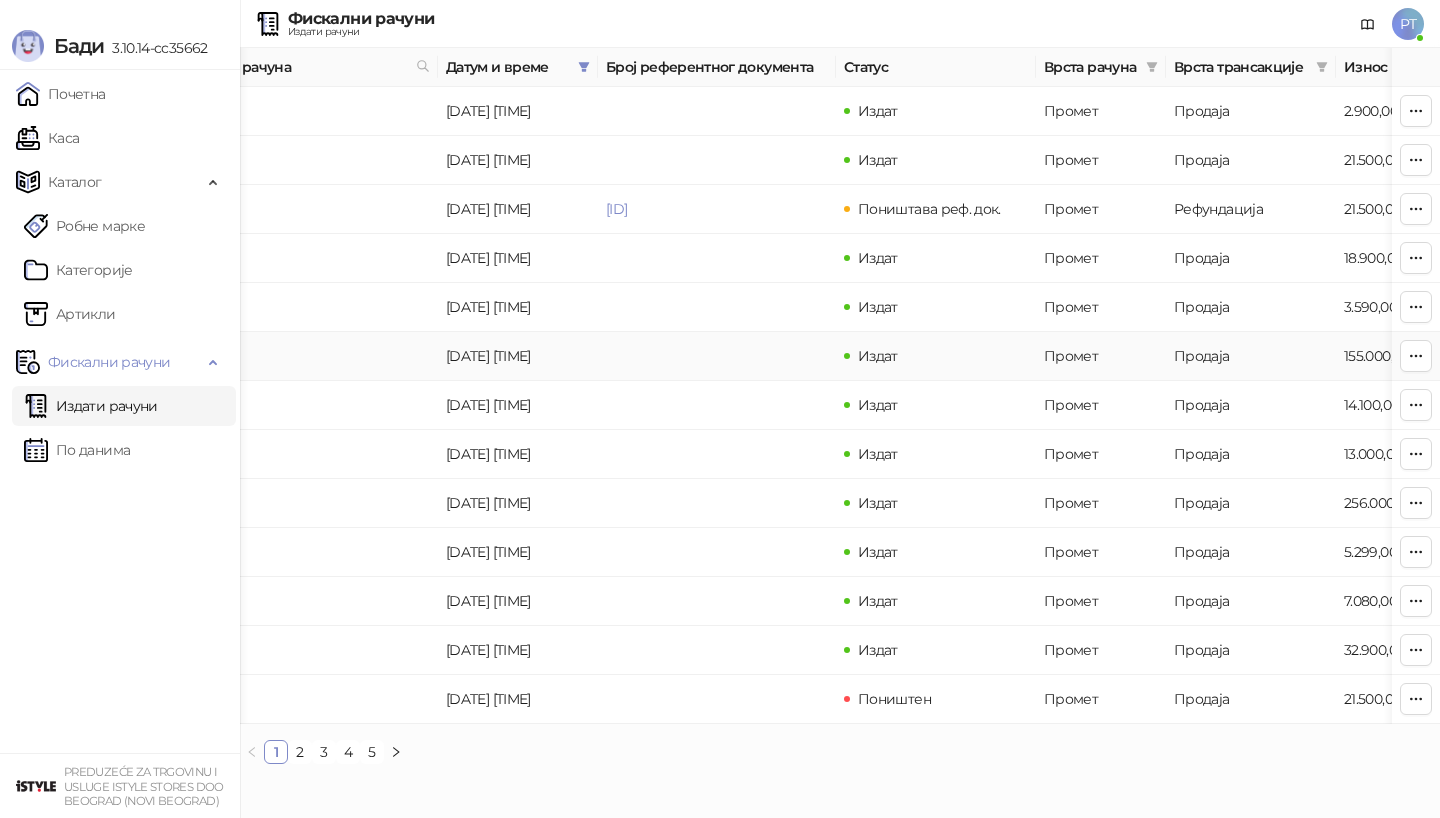 scroll, scrollTop: 0, scrollLeft: 42, axis: horizontal 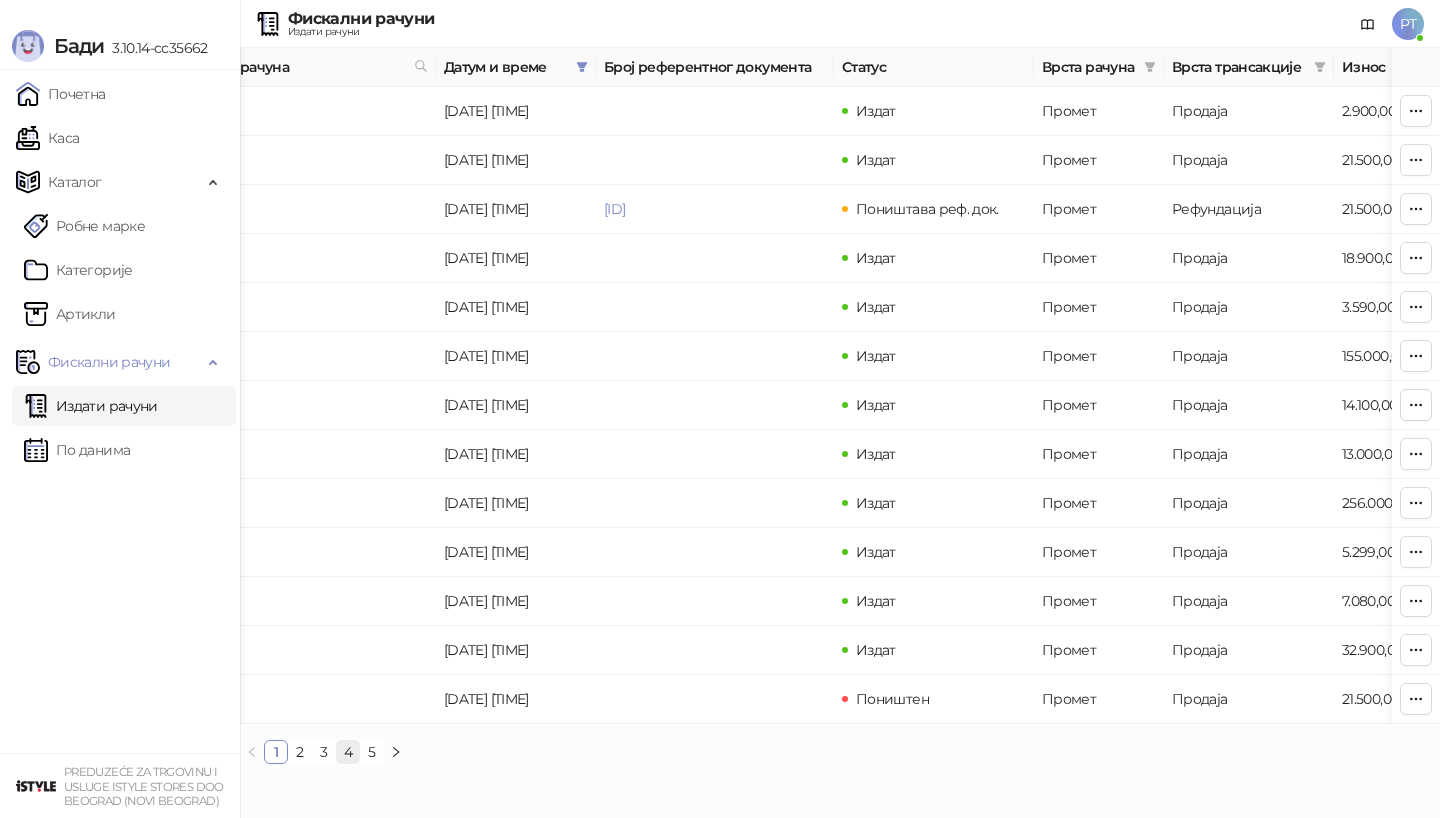 click on "4" at bounding box center [348, 752] 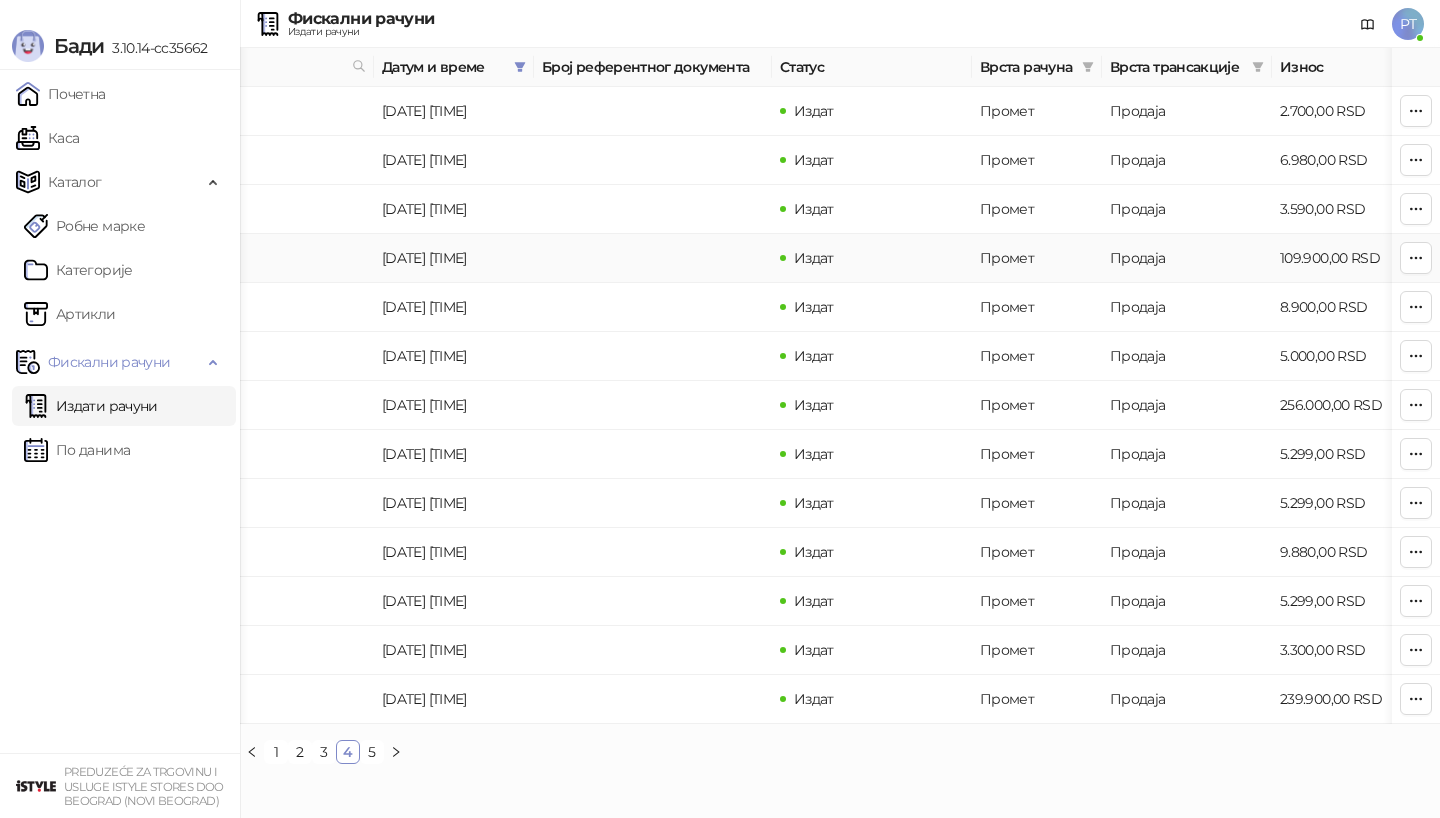 scroll, scrollTop: 0, scrollLeft: 0, axis: both 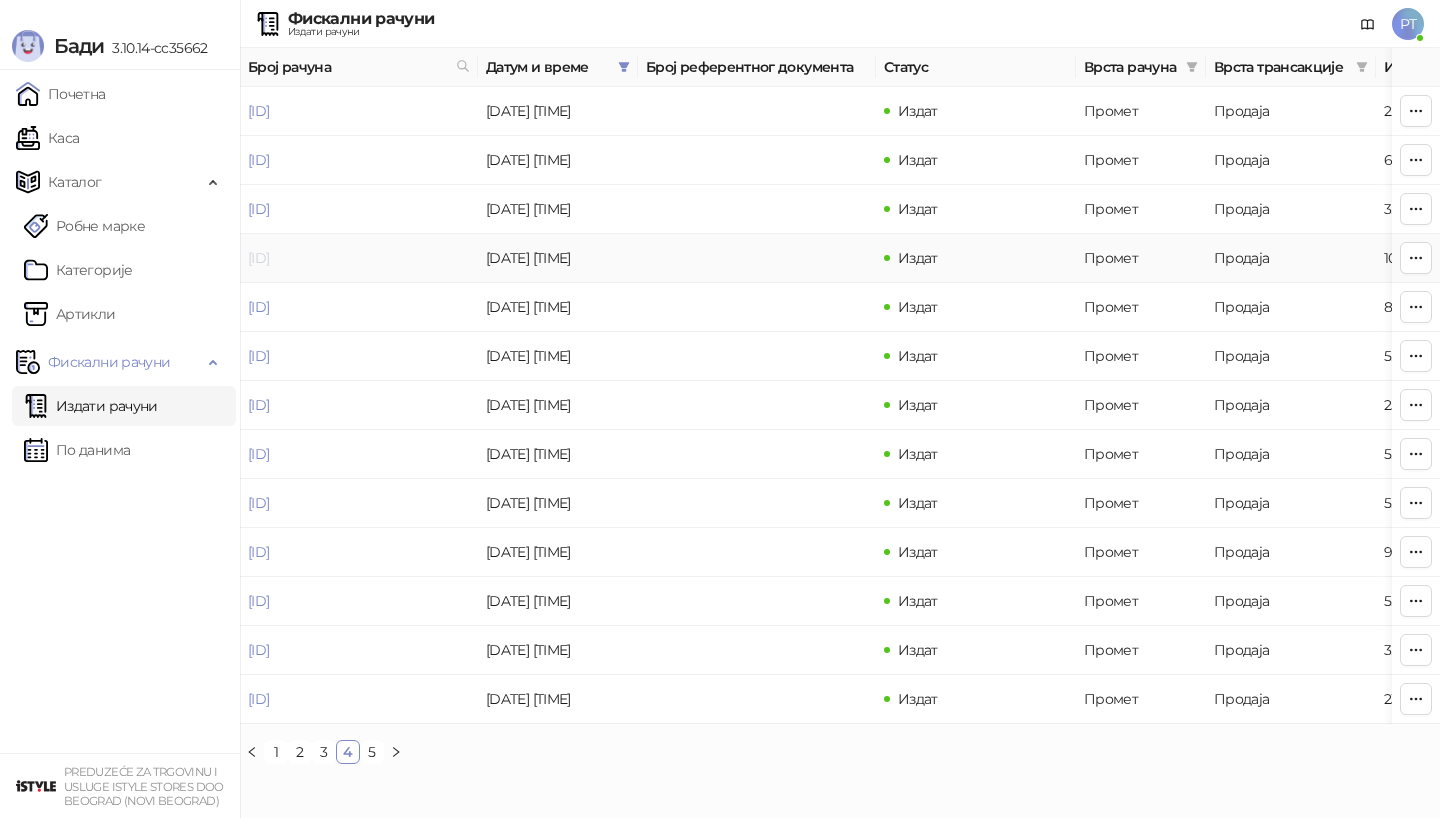 click on "[ID]" at bounding box center [258, 258] 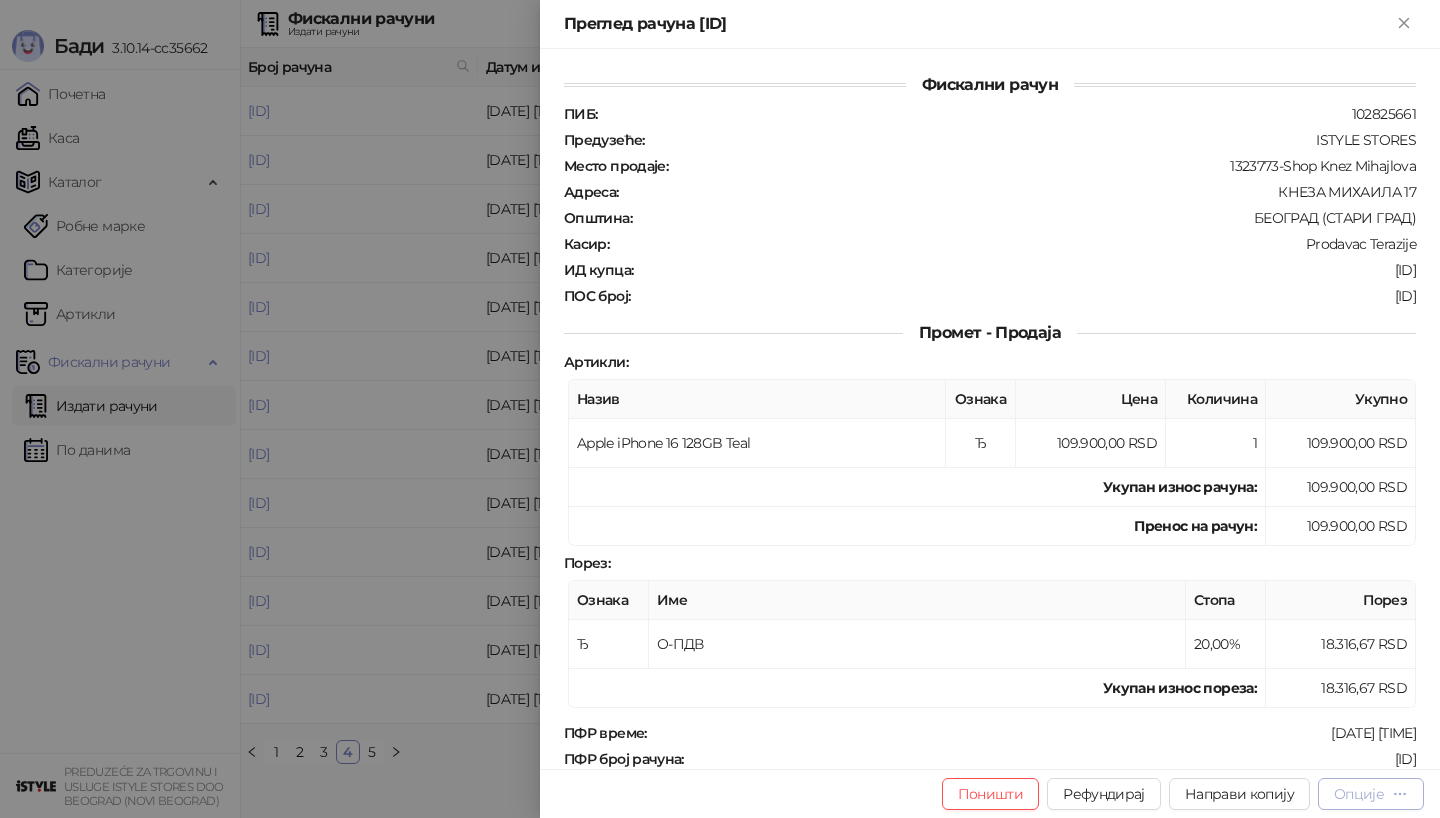 click on "Опције" at bounding box center [1371, 794] 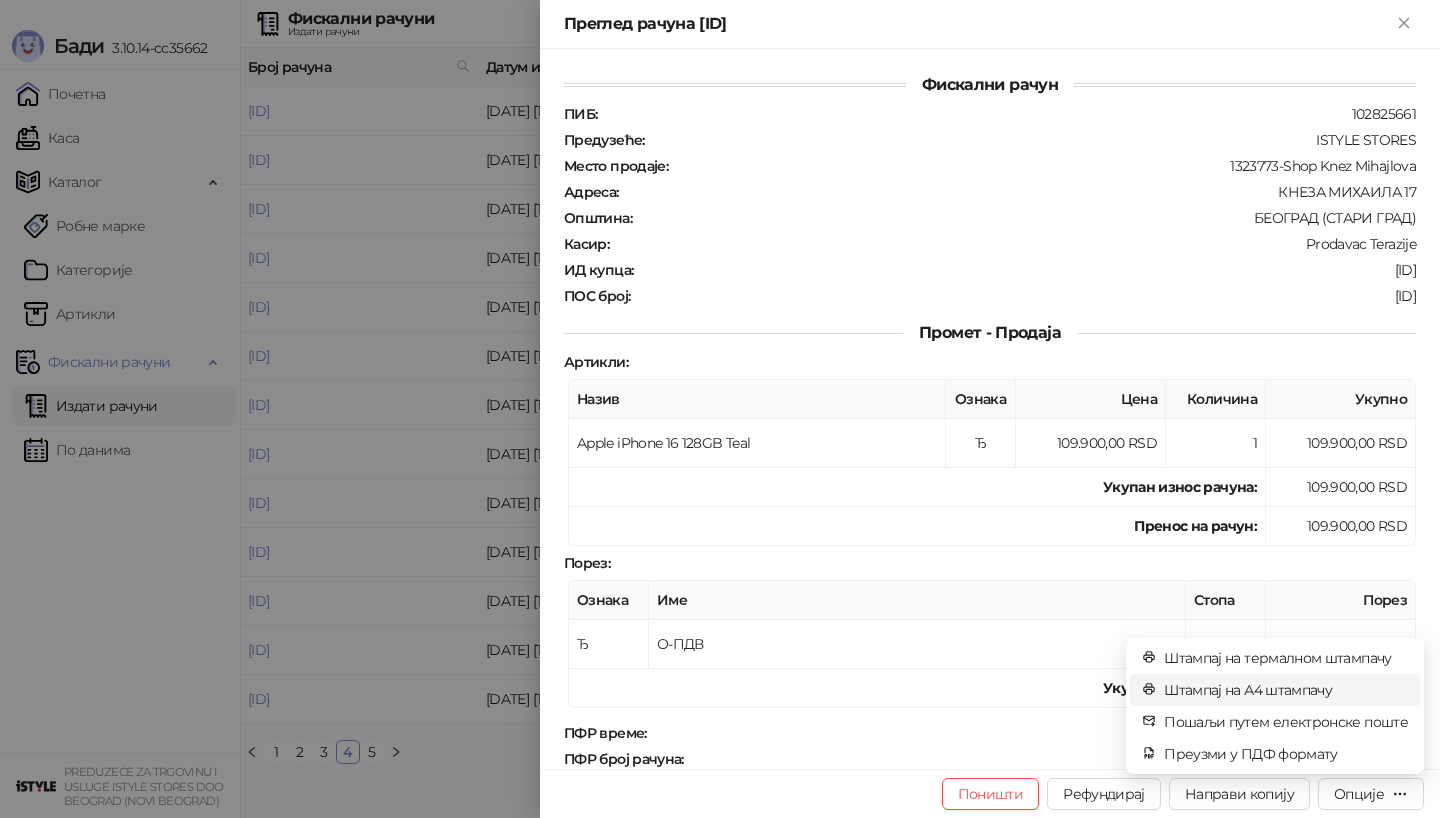 click on "Штампај на А4 штампачу" at bounding box center (1286, 690) 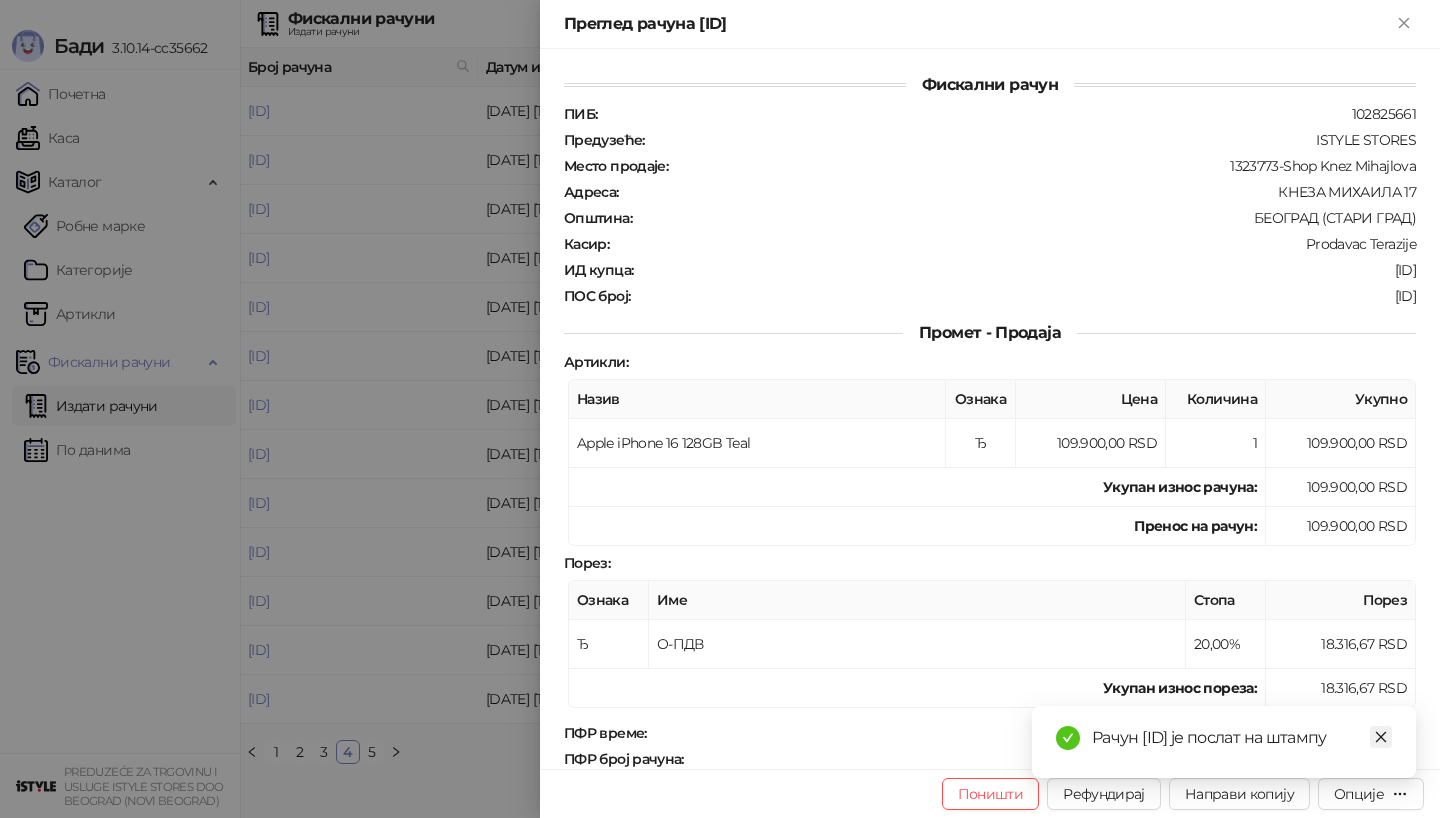 click 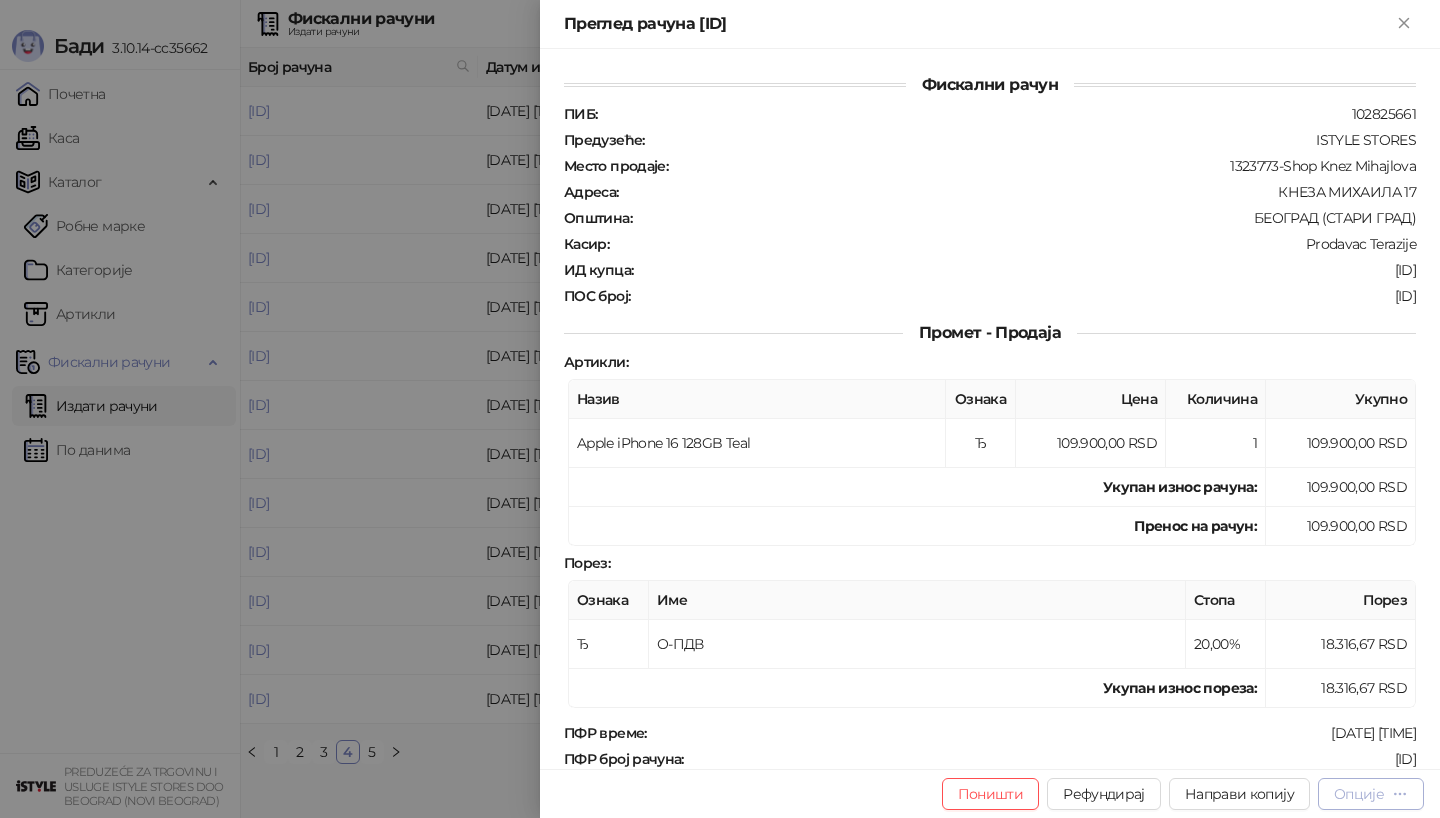 click on "Опције" at bounding box center [1371, 794] 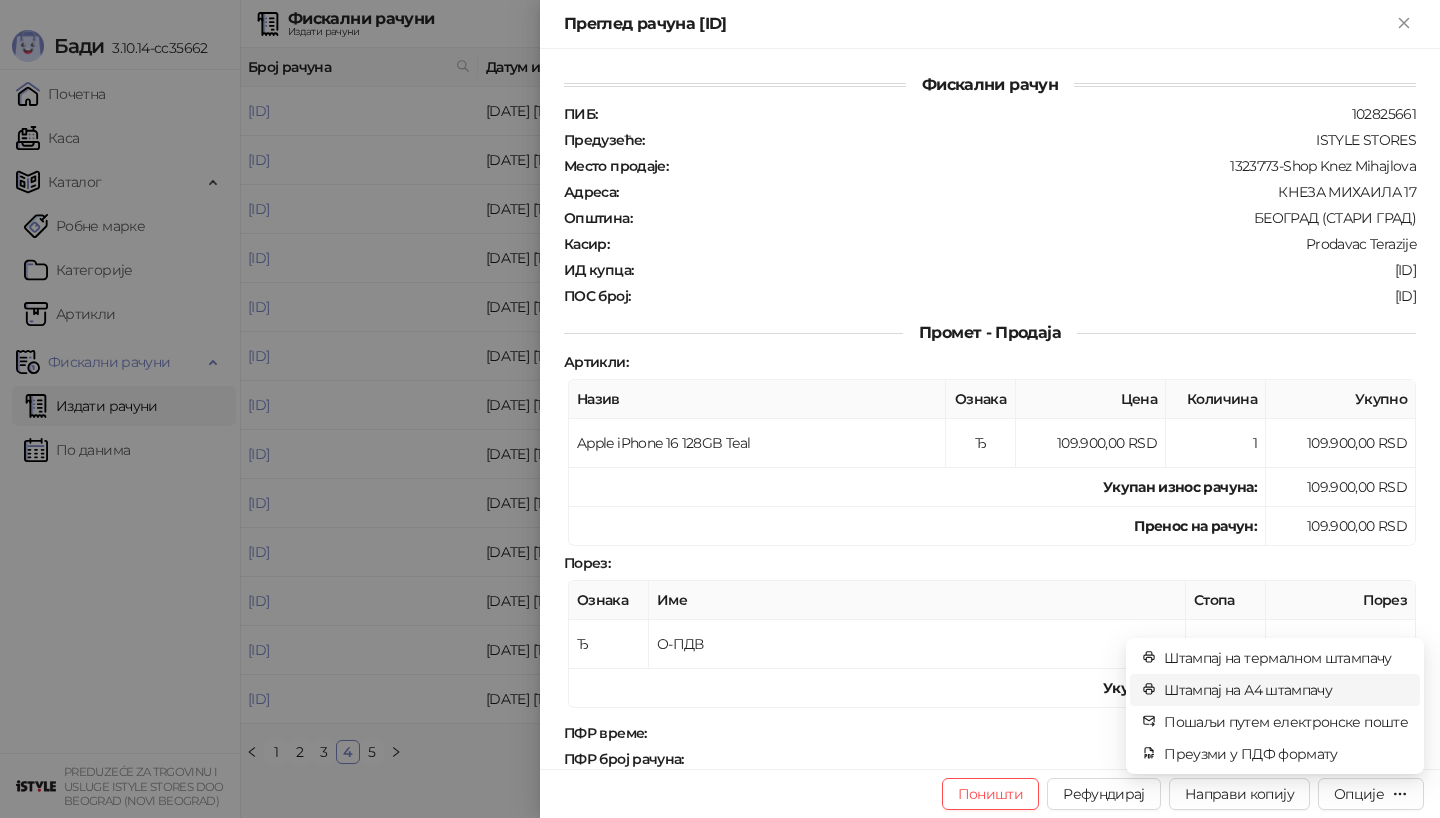 click on "Штампај на А4 штампачу" at bounding box center (1286, 690) 